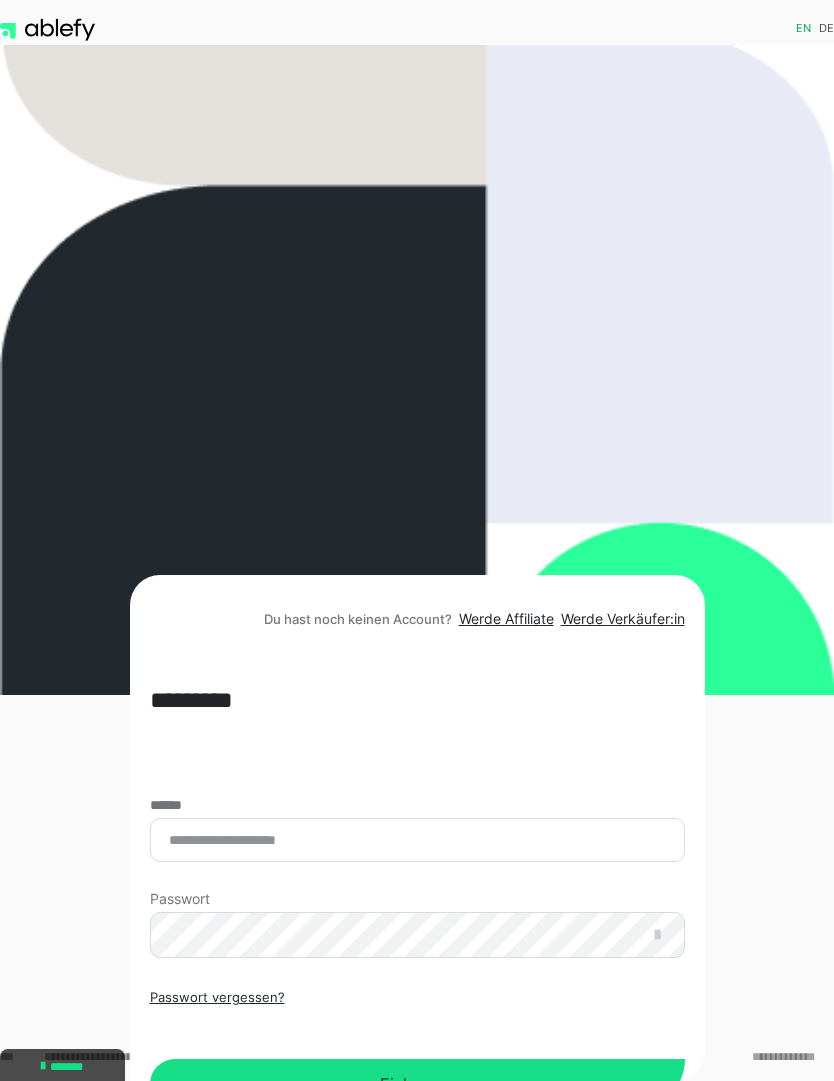 scroll, scrollTop: 0, scrollLeft: 0, axis: both 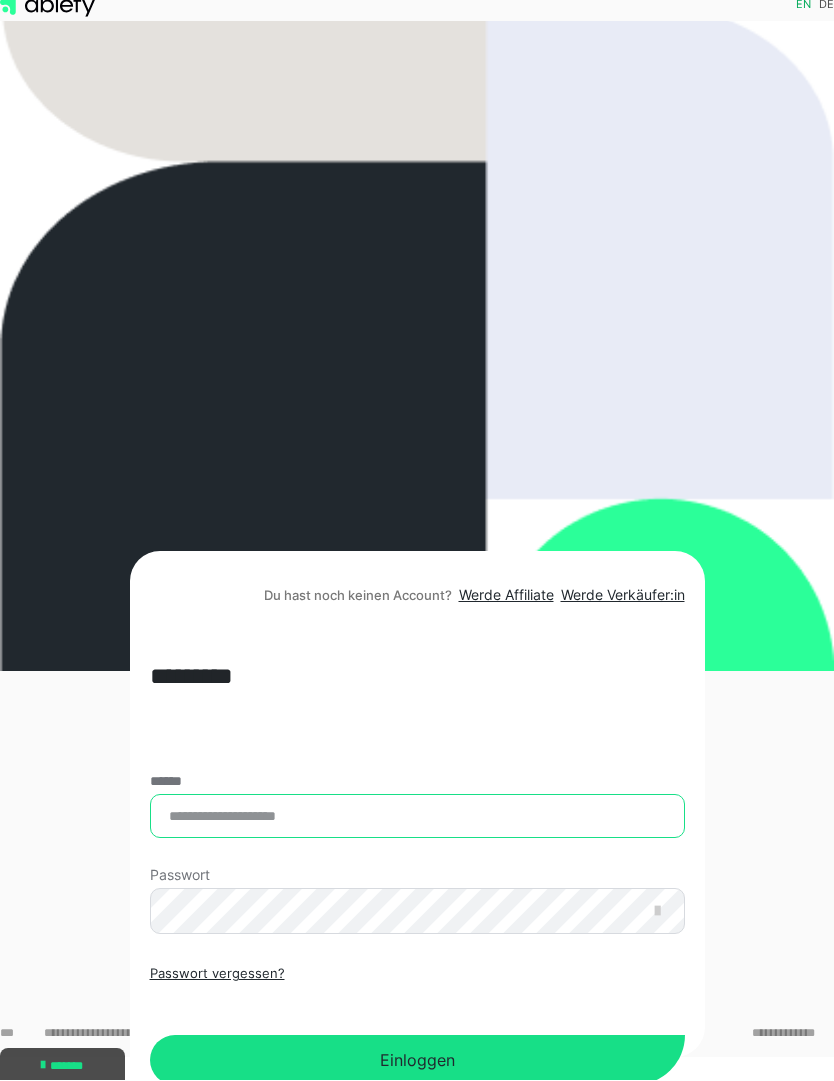 click on "******" at bounding box center [417, 817] 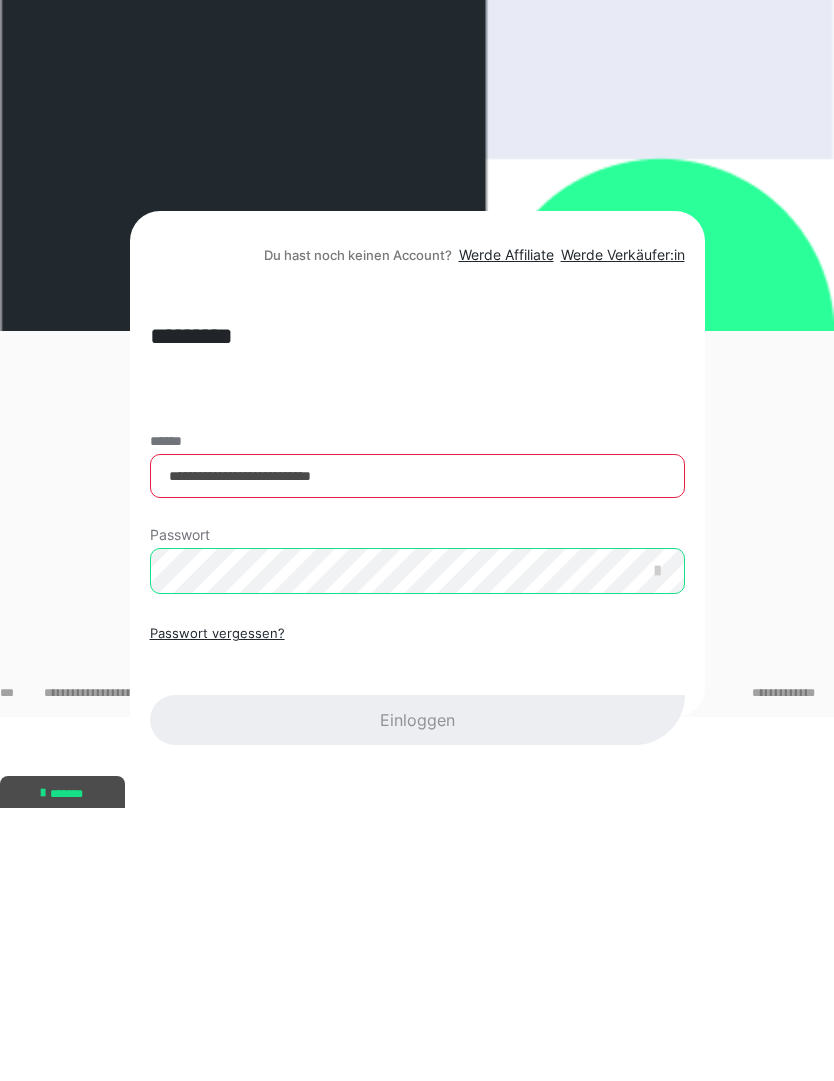 scroll, scrollTop: 23, scrollLeft: 0, axis: vertical 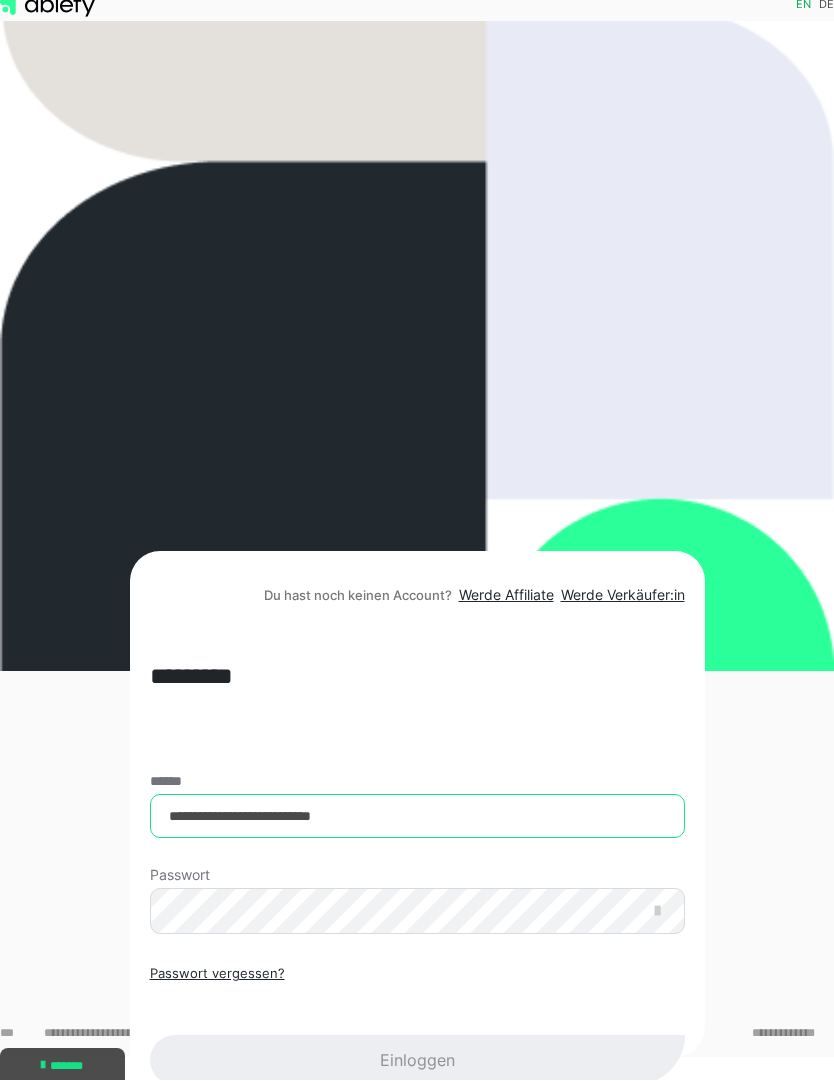 click on "**********" at bounding box center [417, 817] 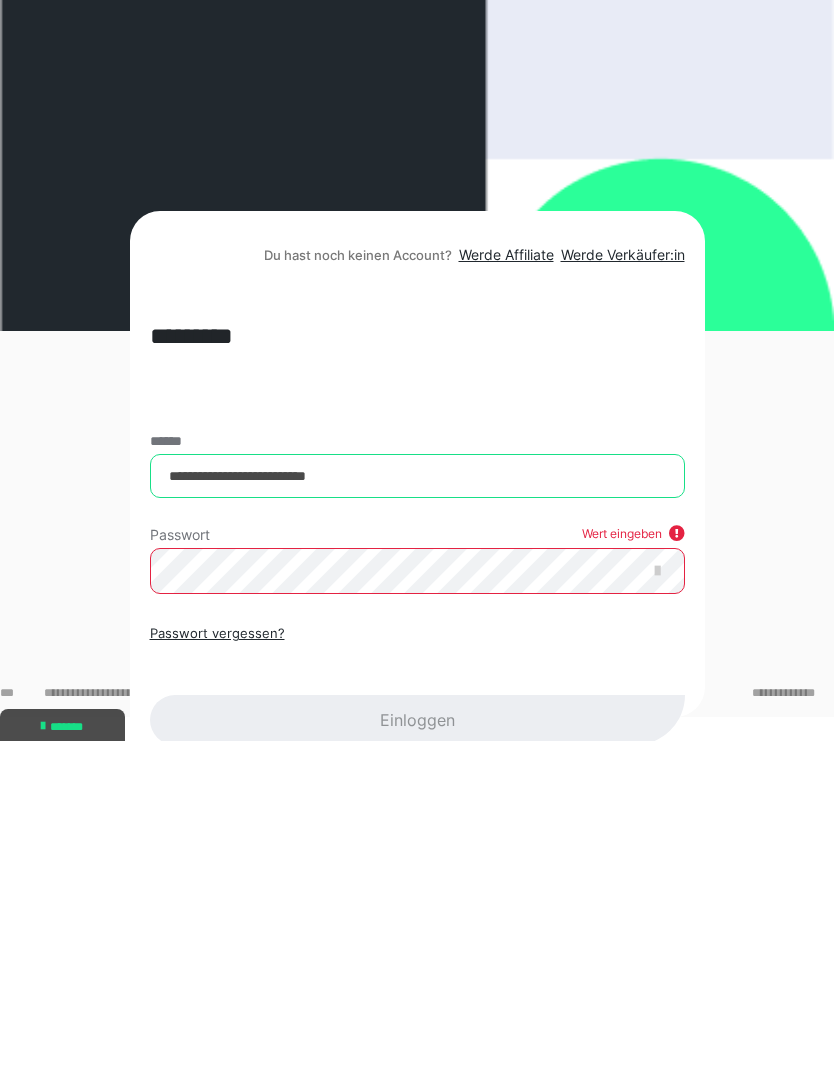 scroll, scrollTop: 90, scrollLeft: 0, axis: vertical 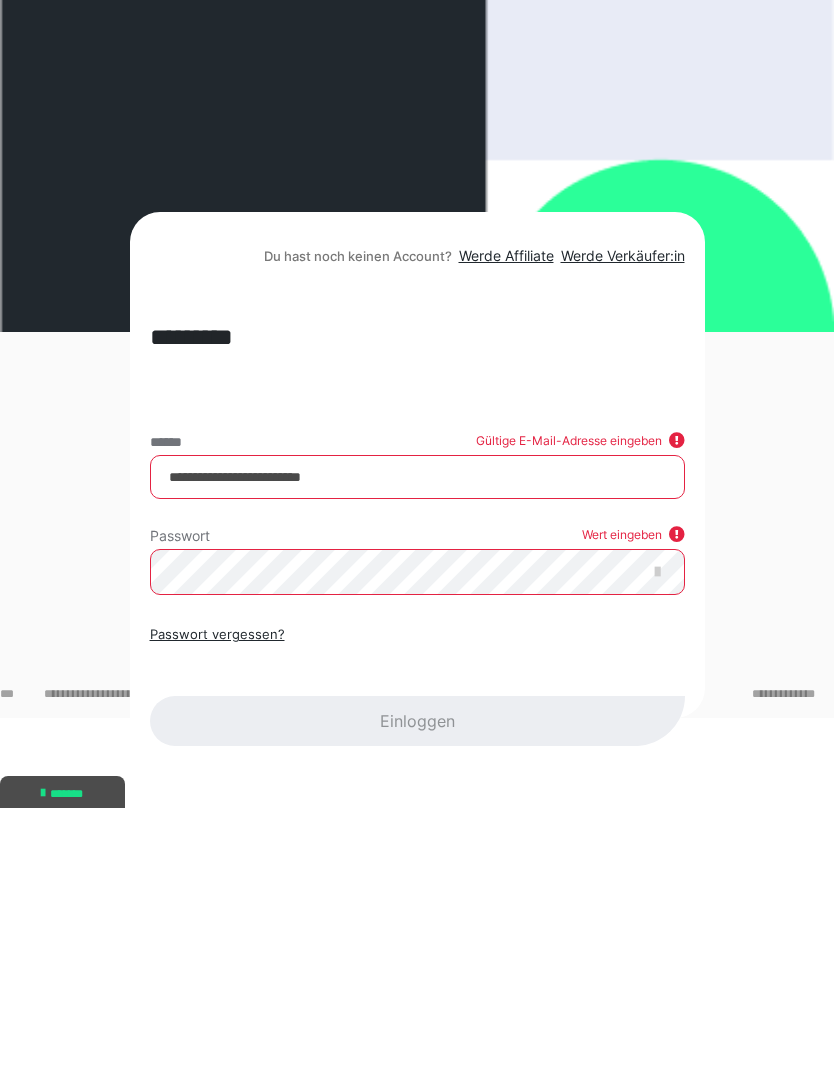 type on "**********" 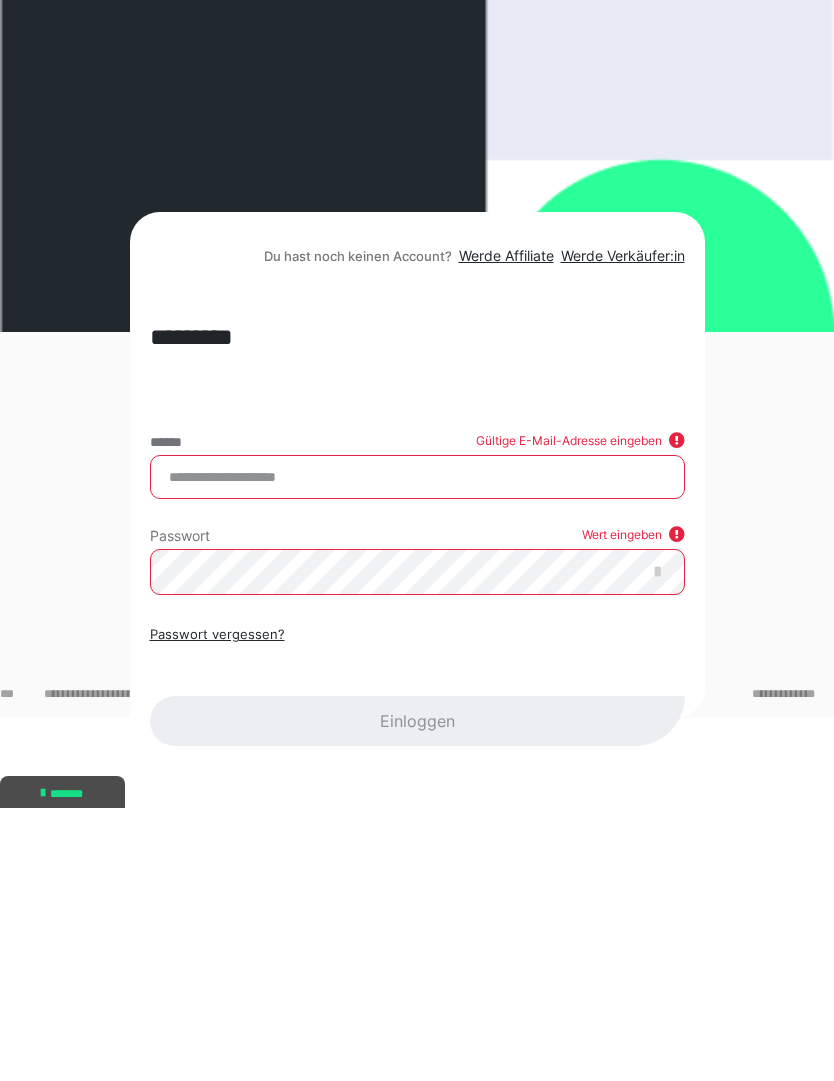 type on "**********" 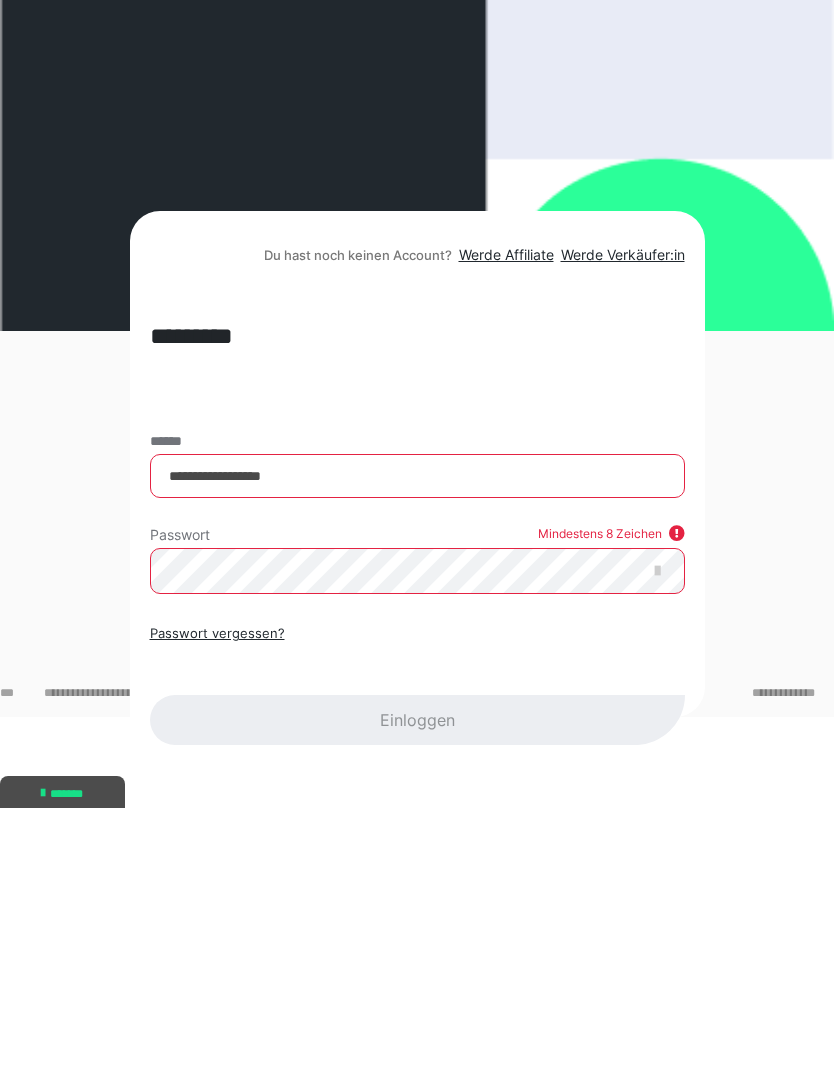 scroll, scrollTop: 90, scrollLeft: 0, axis: vertical 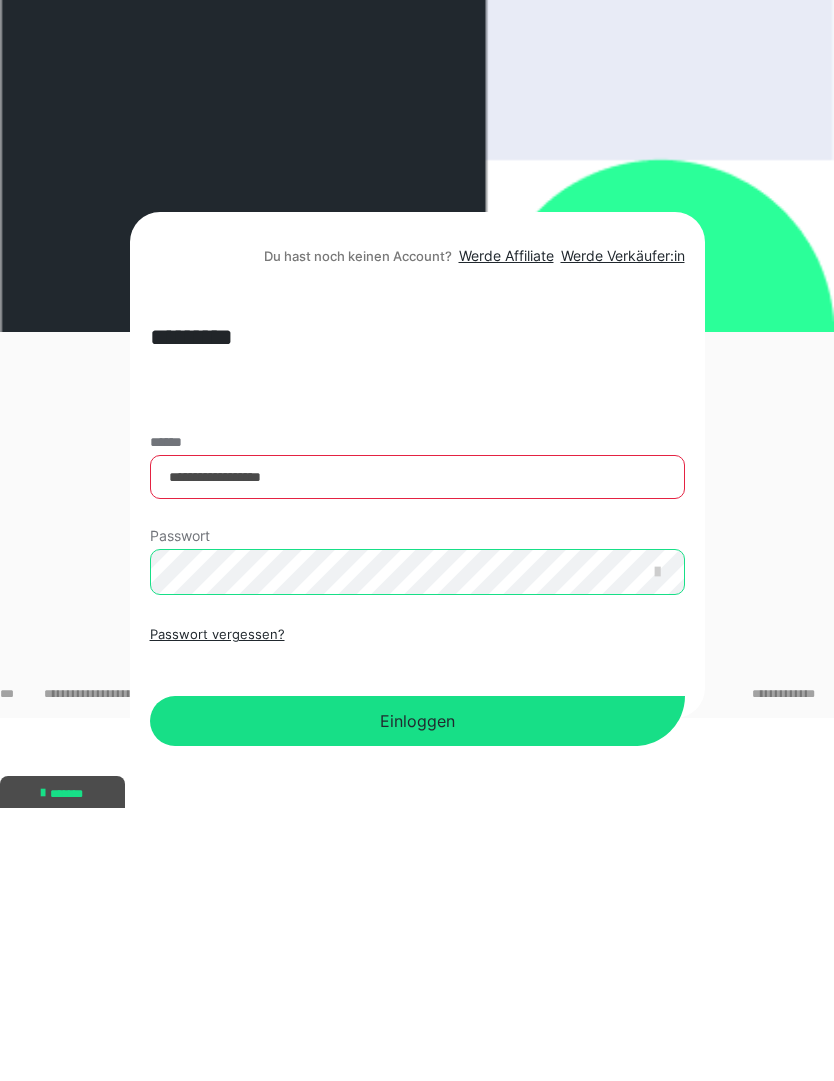 click on "Einloggen" at bounding box center [417, 994] 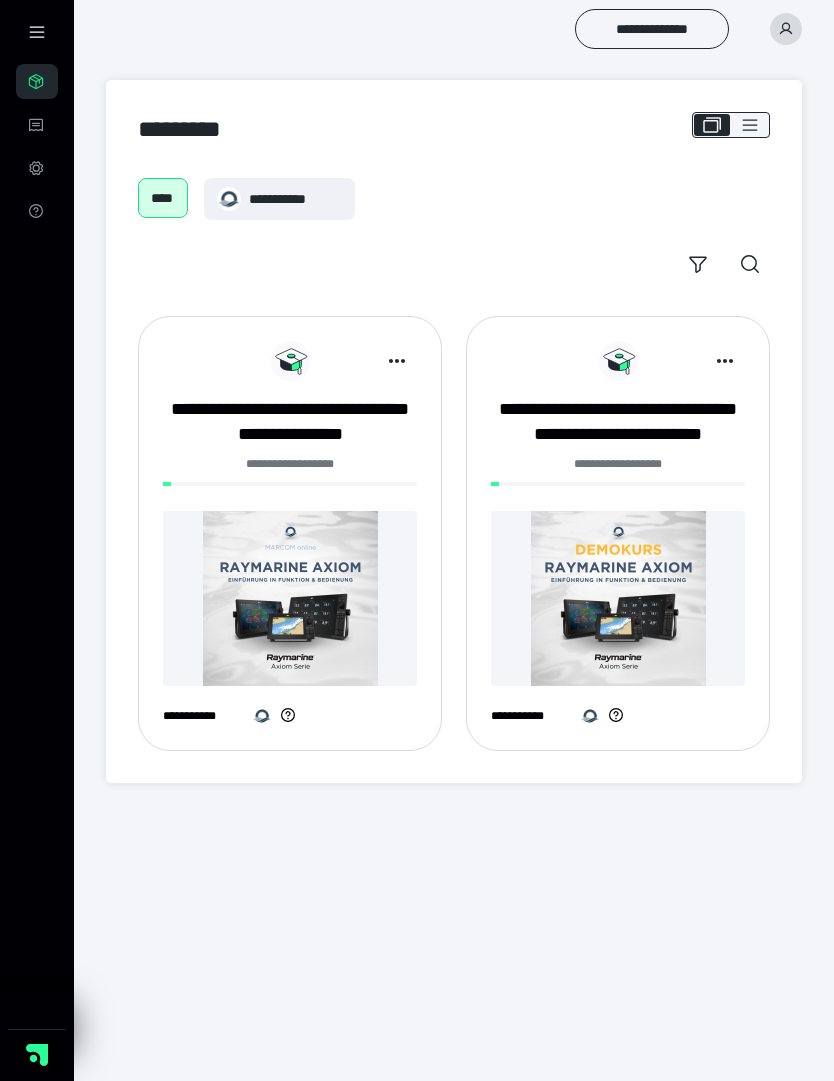 scroll, scrollTop: 0, scrollLeft: 0, axis: both 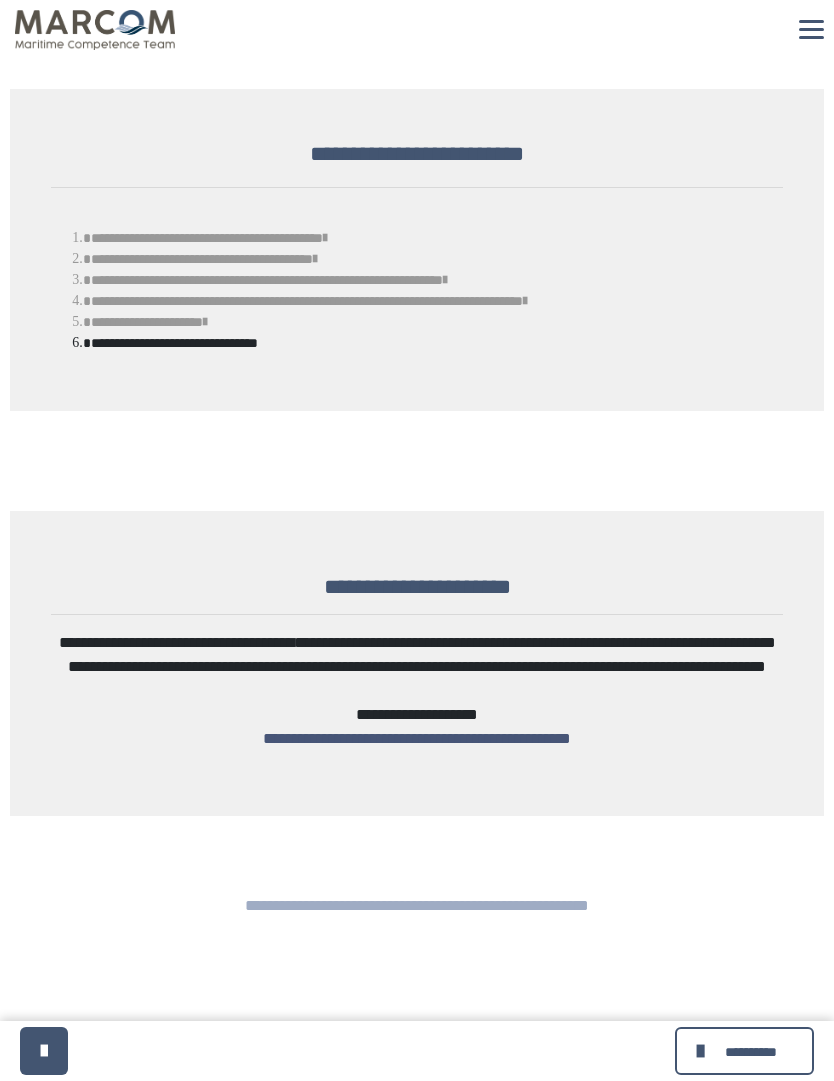 click on "**********" at bounding box center (417, 738) 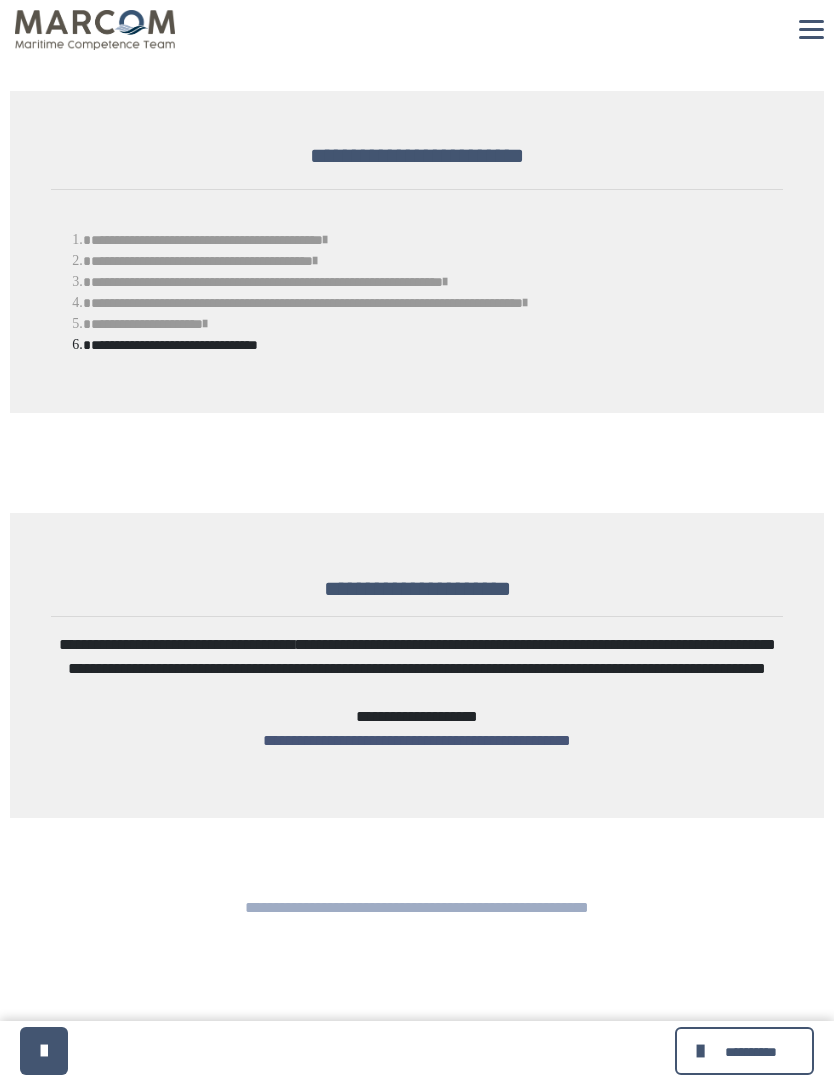 scroll, scrollTop: 1829, scrollLeft: 0, axis: vertical 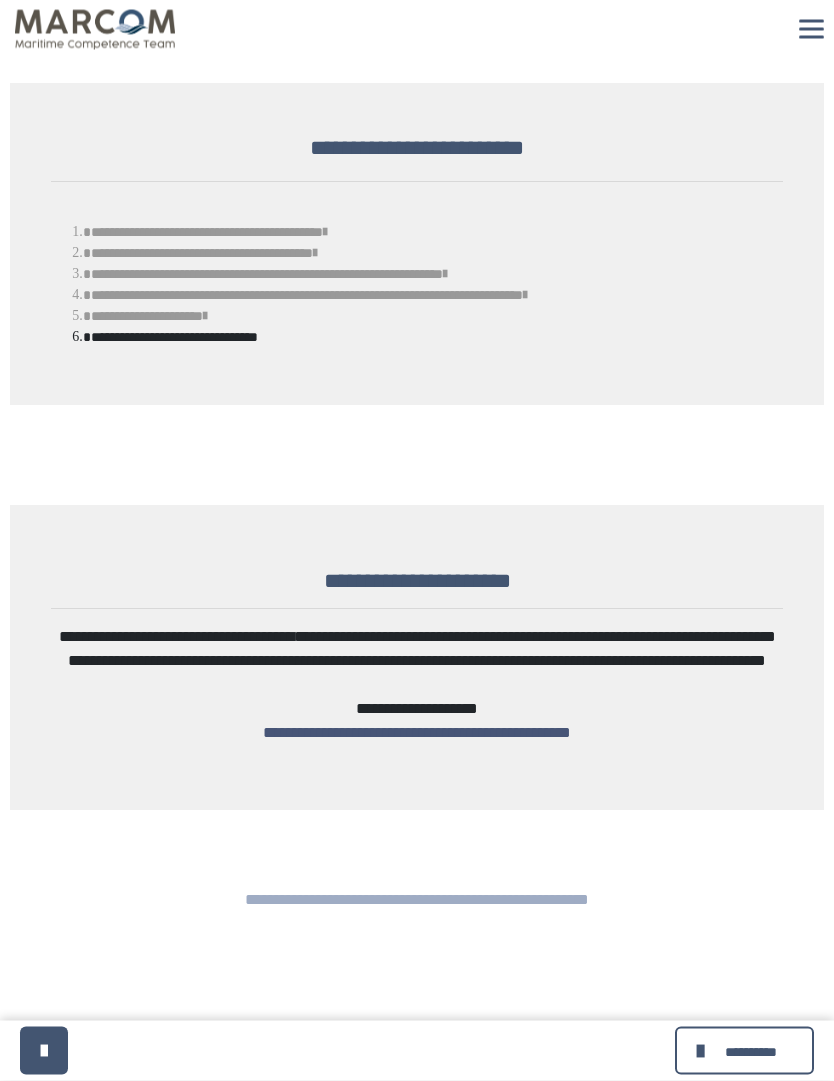 click on "**********" at bounding box center [228, 637] 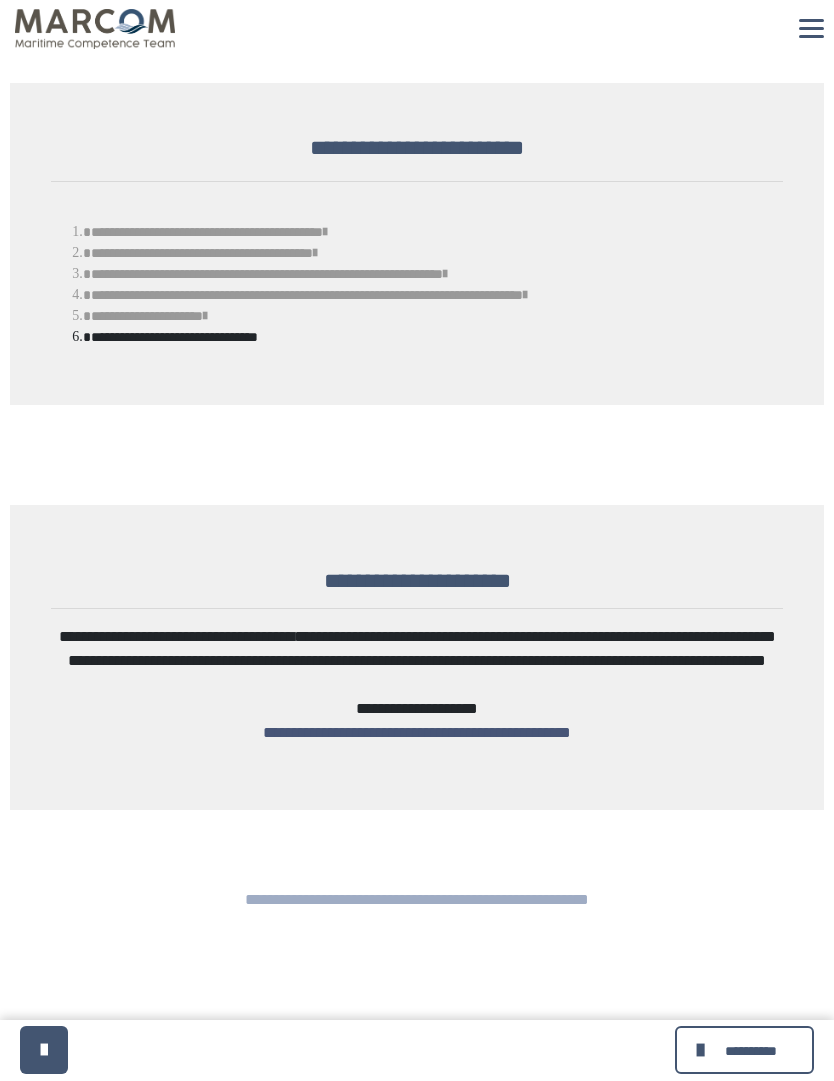click on "**********" at bounding box center [744, 1051] 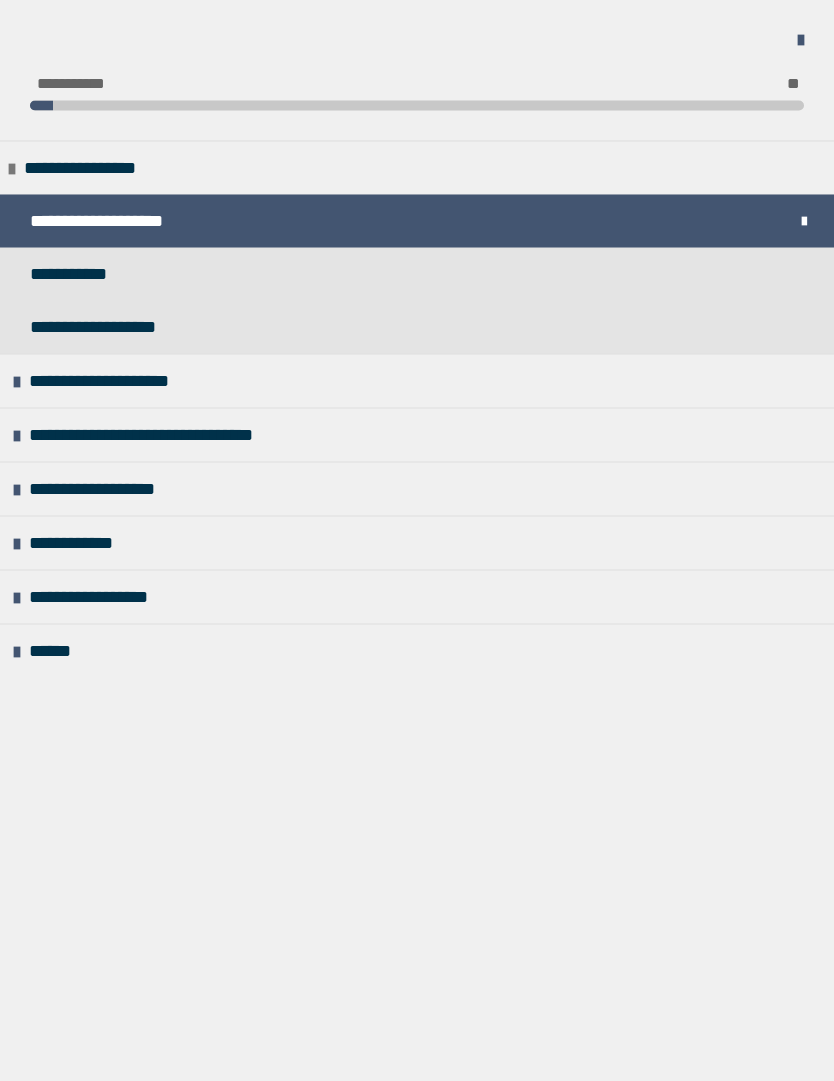 scroll, scrollTop: 1746, scrollLeft: 0, axis: vertical 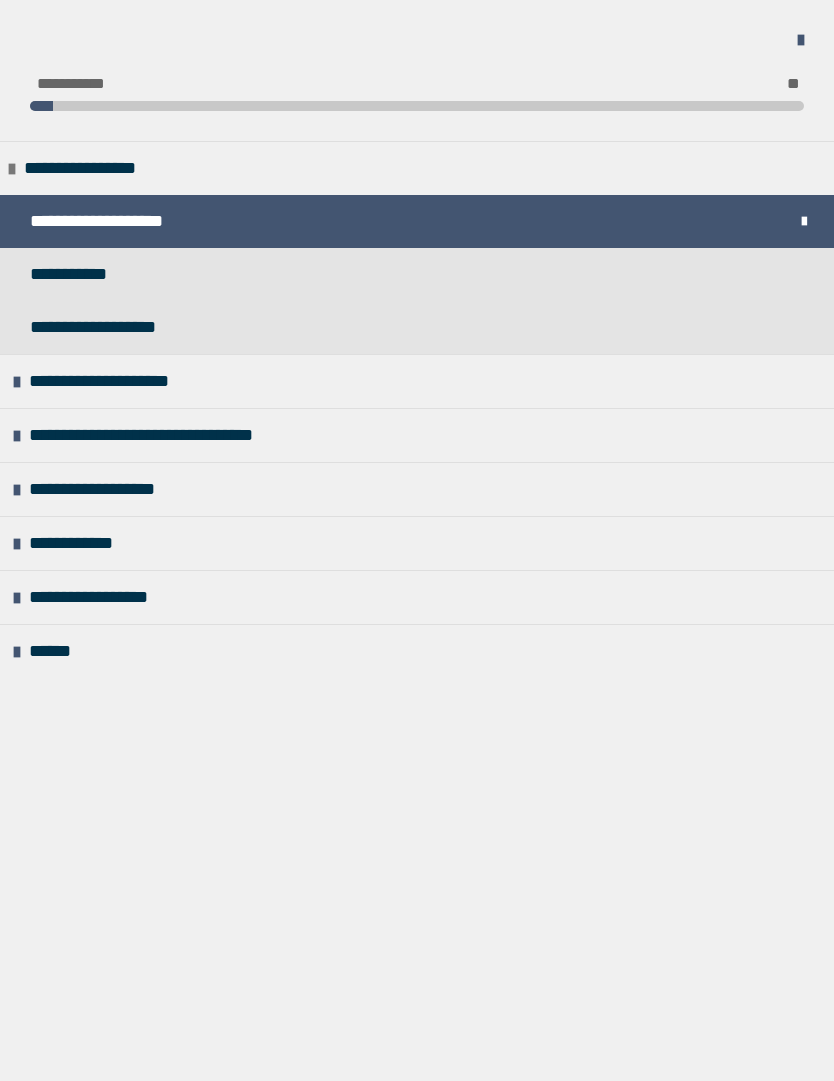 click on "**********" at bounding box center [141, 381] 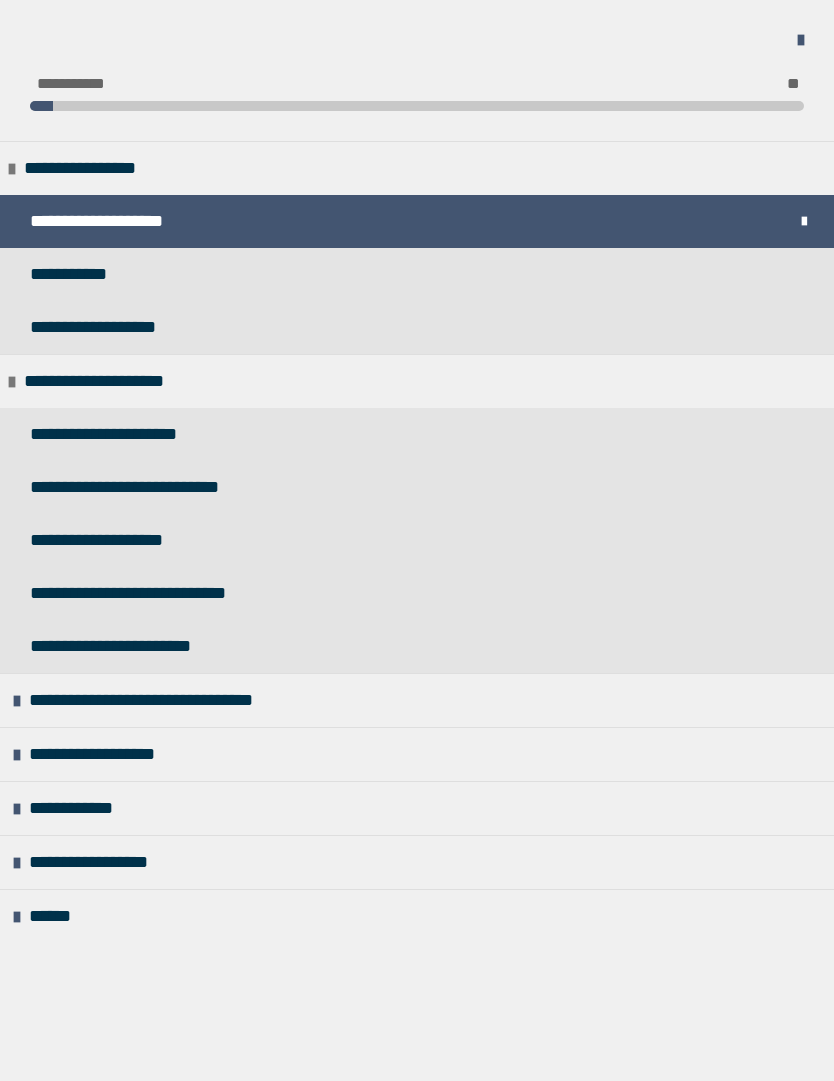 click on "**********" at bounding box center (122, 434) 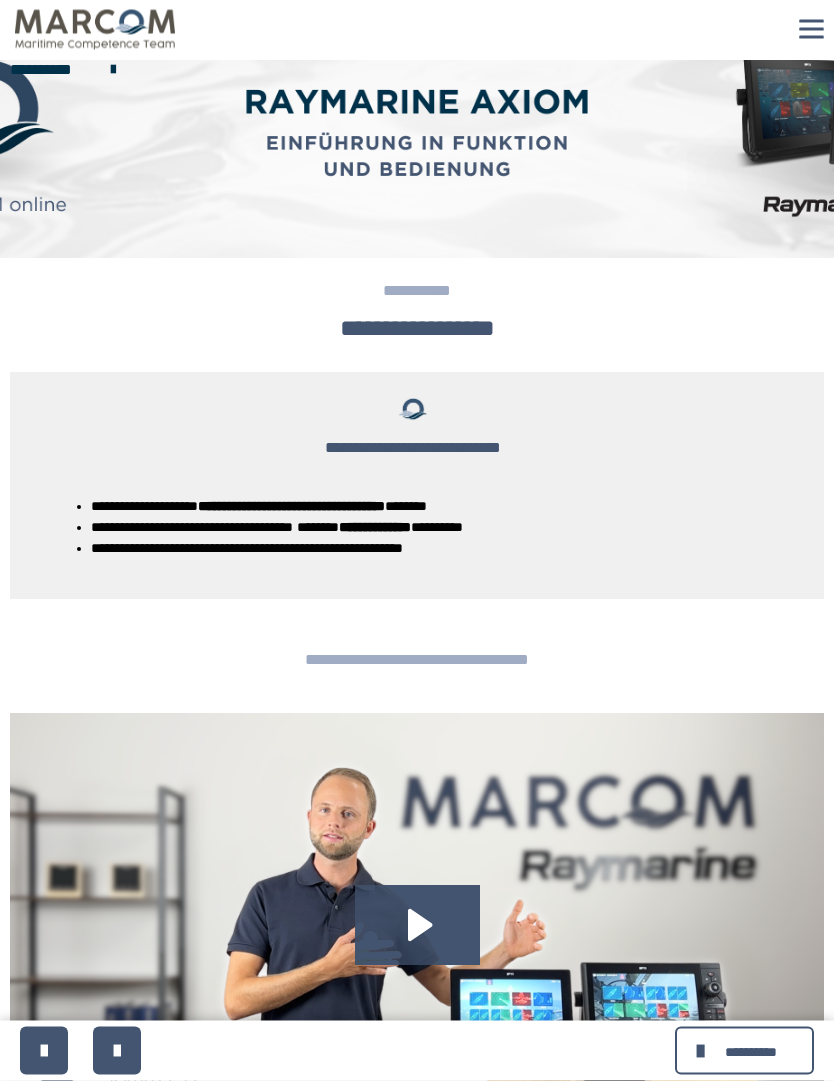 scroll, scrollTop: 0, scrollLeft: 0, axis: both 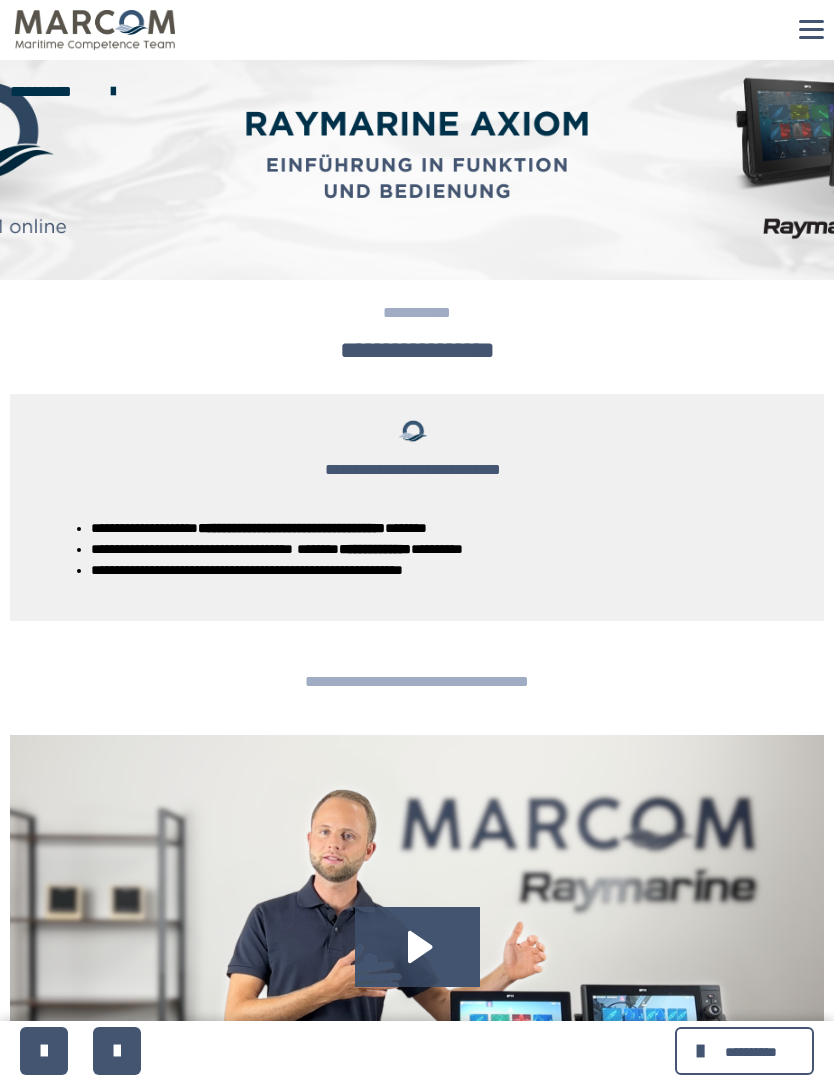 click at bounding box center (44, 1051) 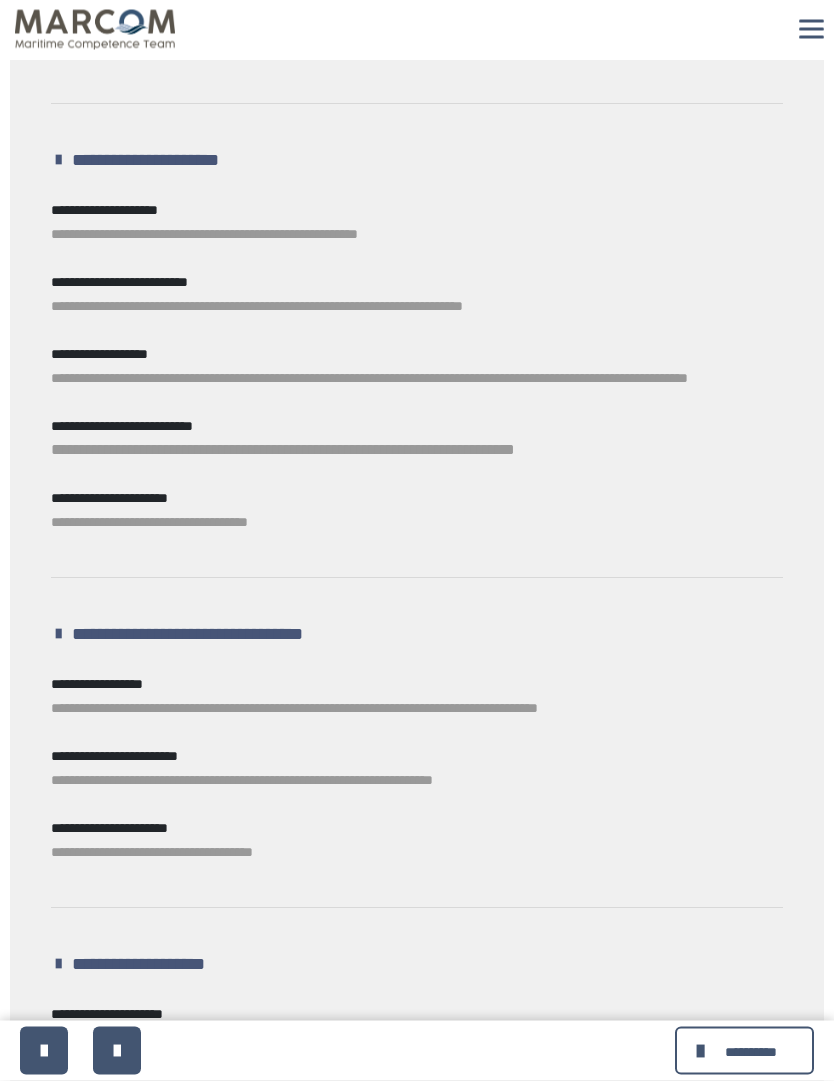 scroll, scrollTop: 737, scrollLeft: 0, axis: vertical 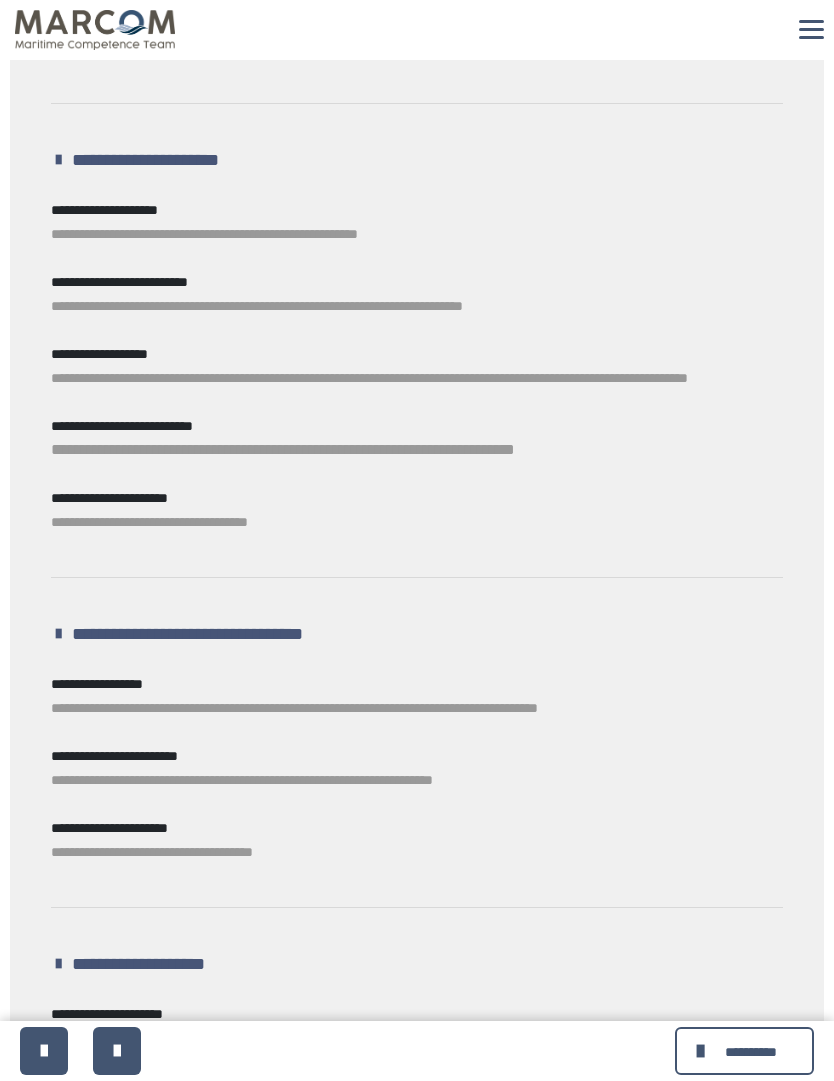 click on "**********" at bounding box center [97, 684] 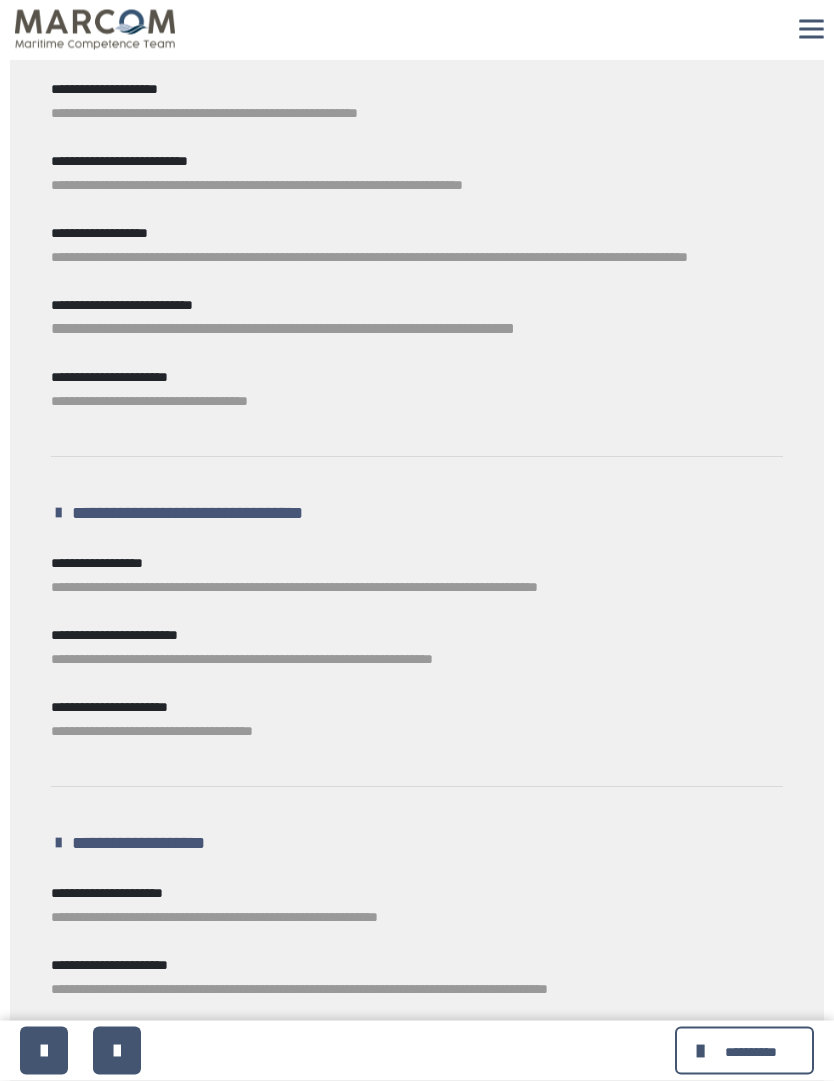 scroll, scrollTop: 859, scrollLeft: 0, axis: vertical 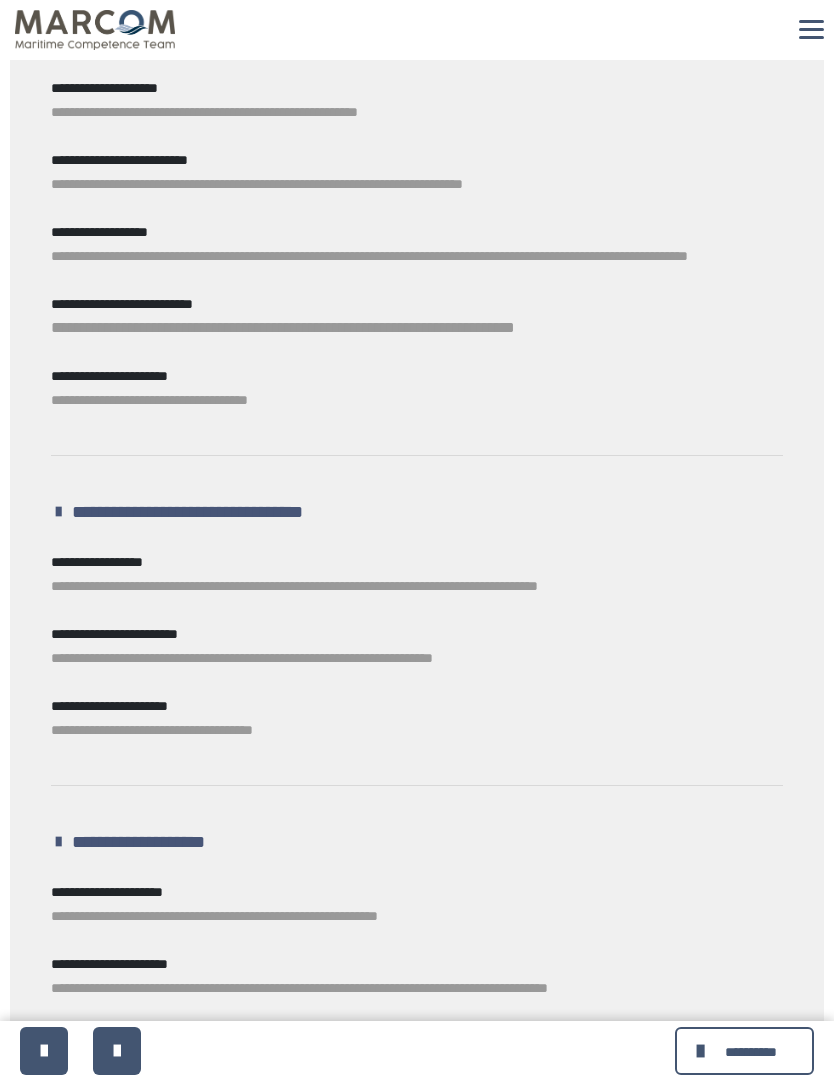 click on "**********" at bounding box center [194, 512] 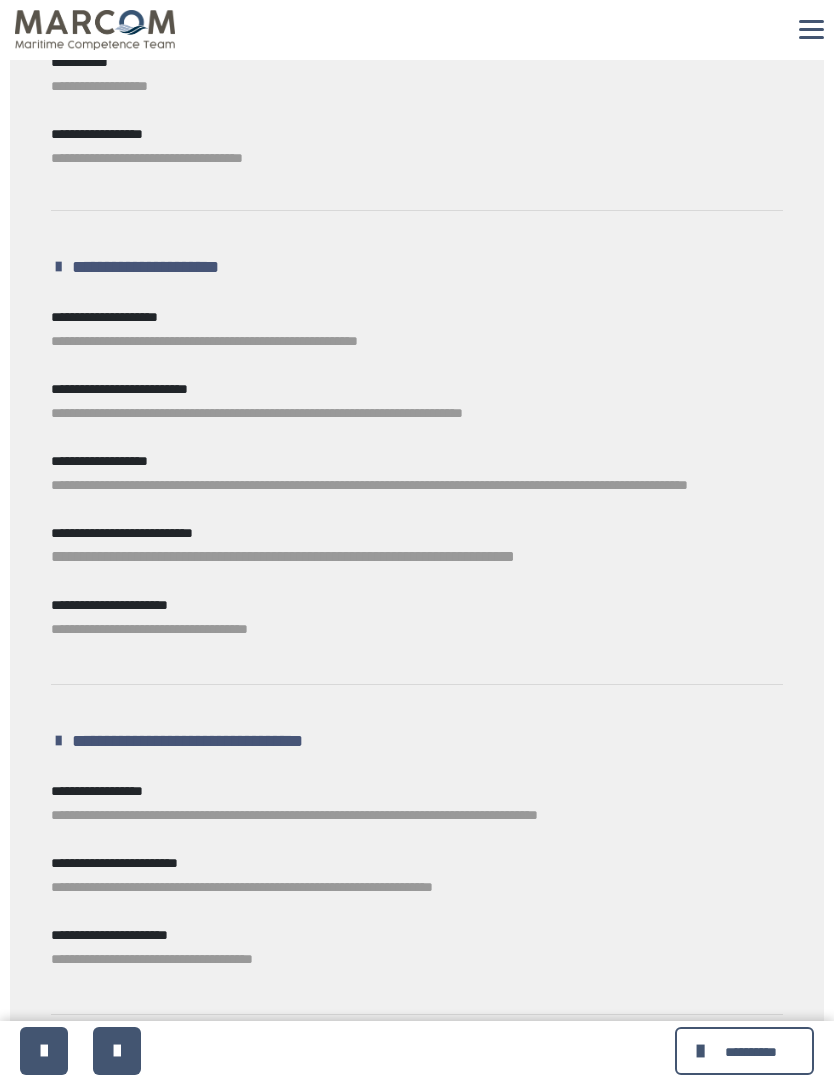 scroll, scrollTop: 629, scrollLeft: 0, axis: vertical 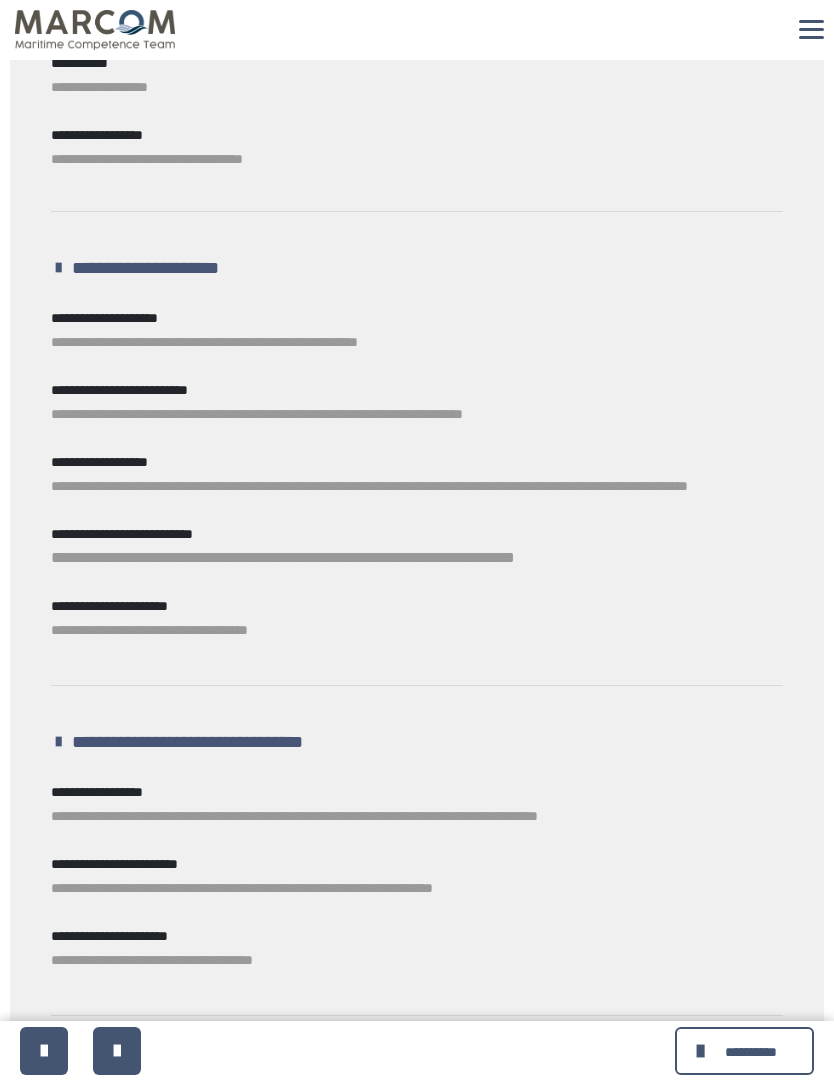 click on "**********" at bounding box center (135, 268) 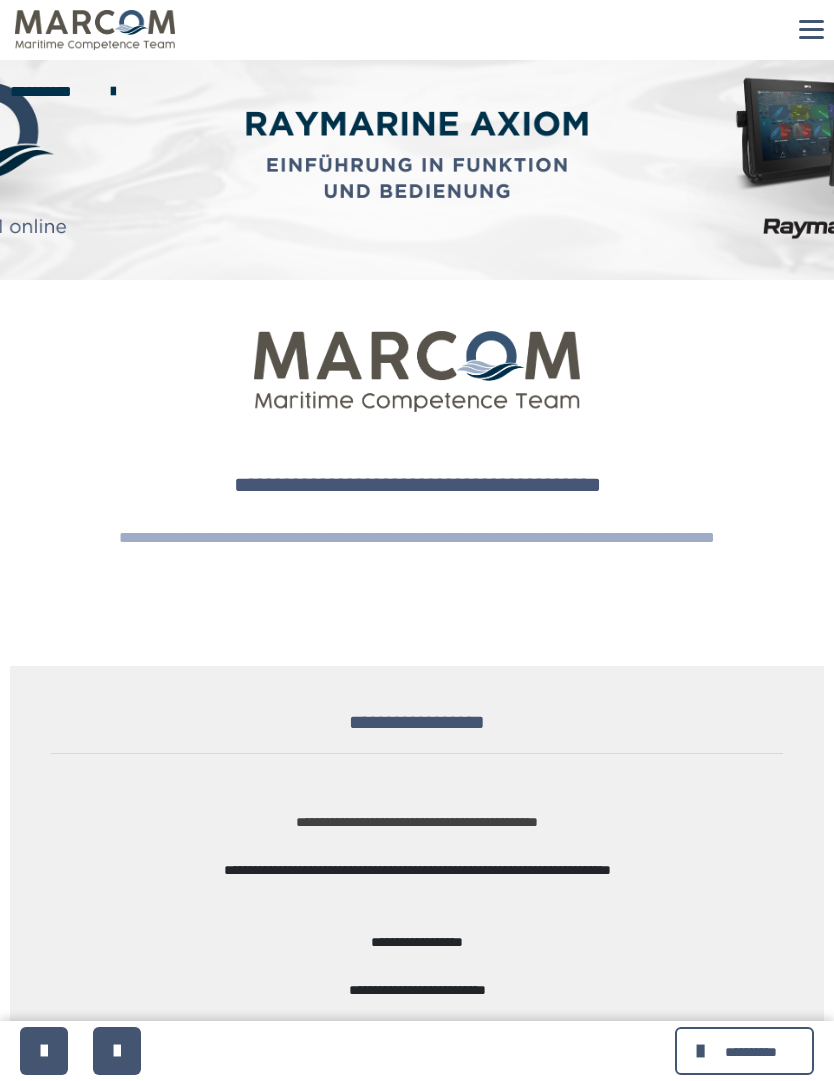 click at bounding box center (703, 1051) 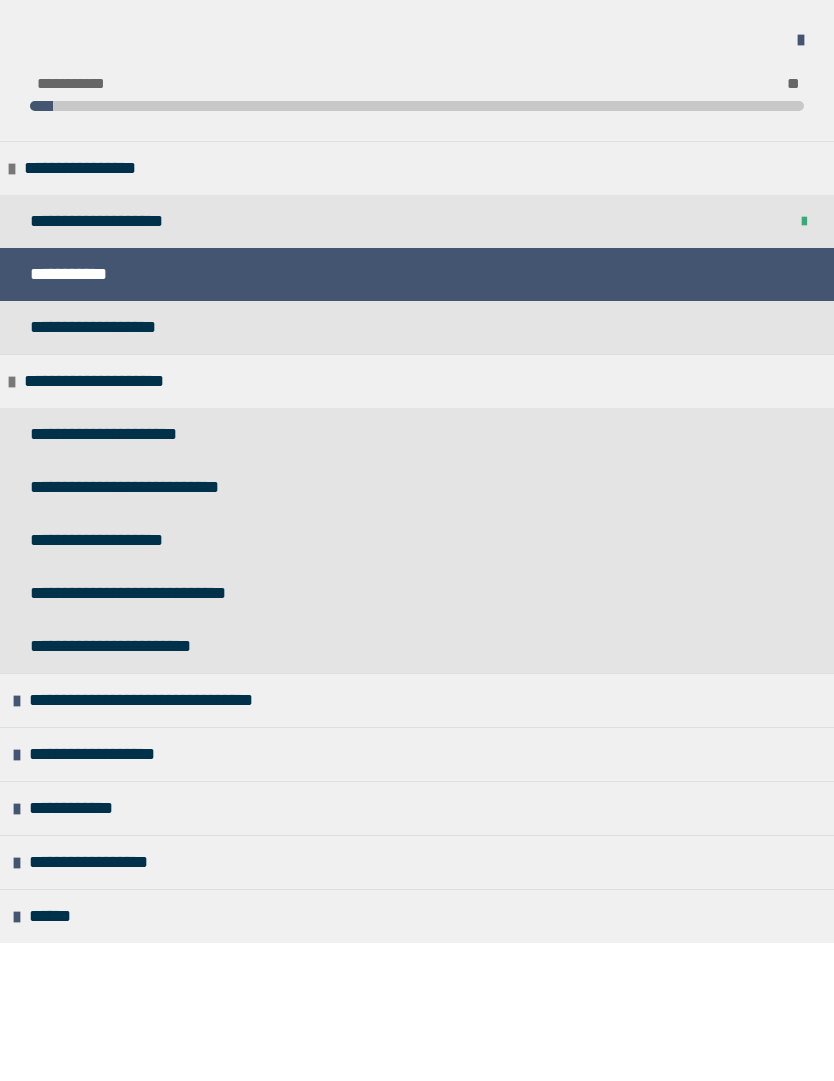 click on "**********" at bounding box center (153, 487) 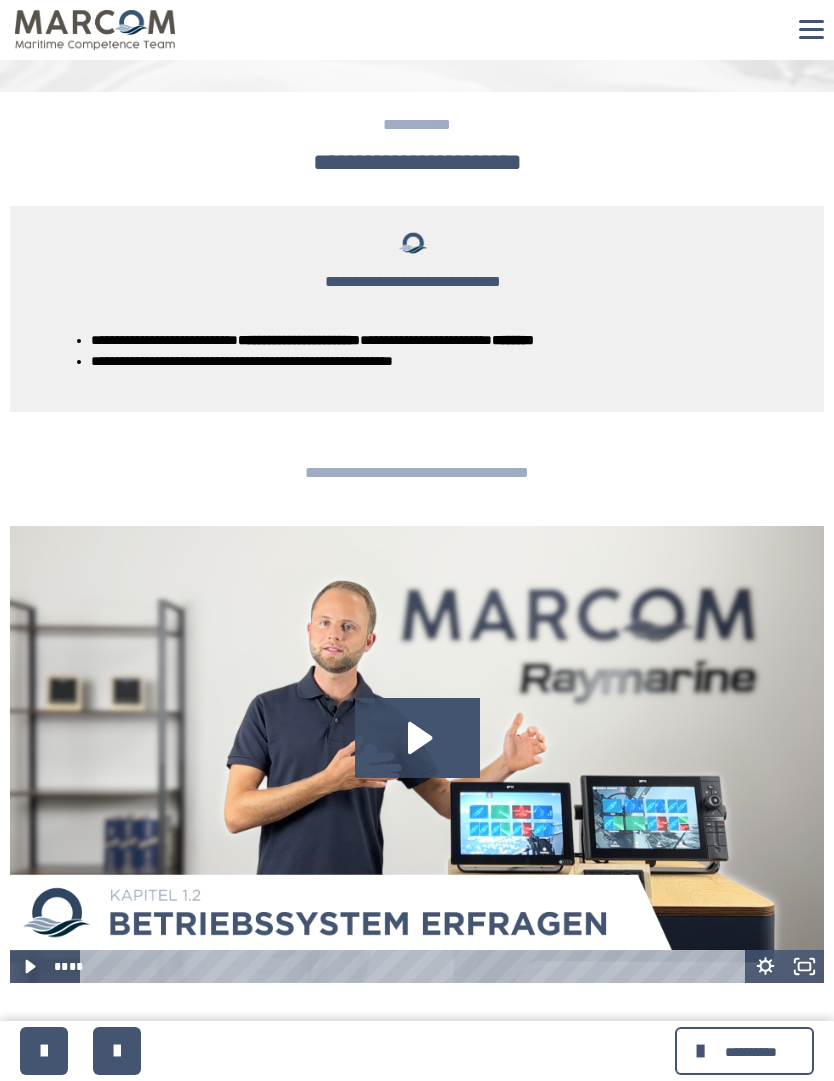 scroll, scrollTop: 203, scrollLeft: 0, axis: vertical 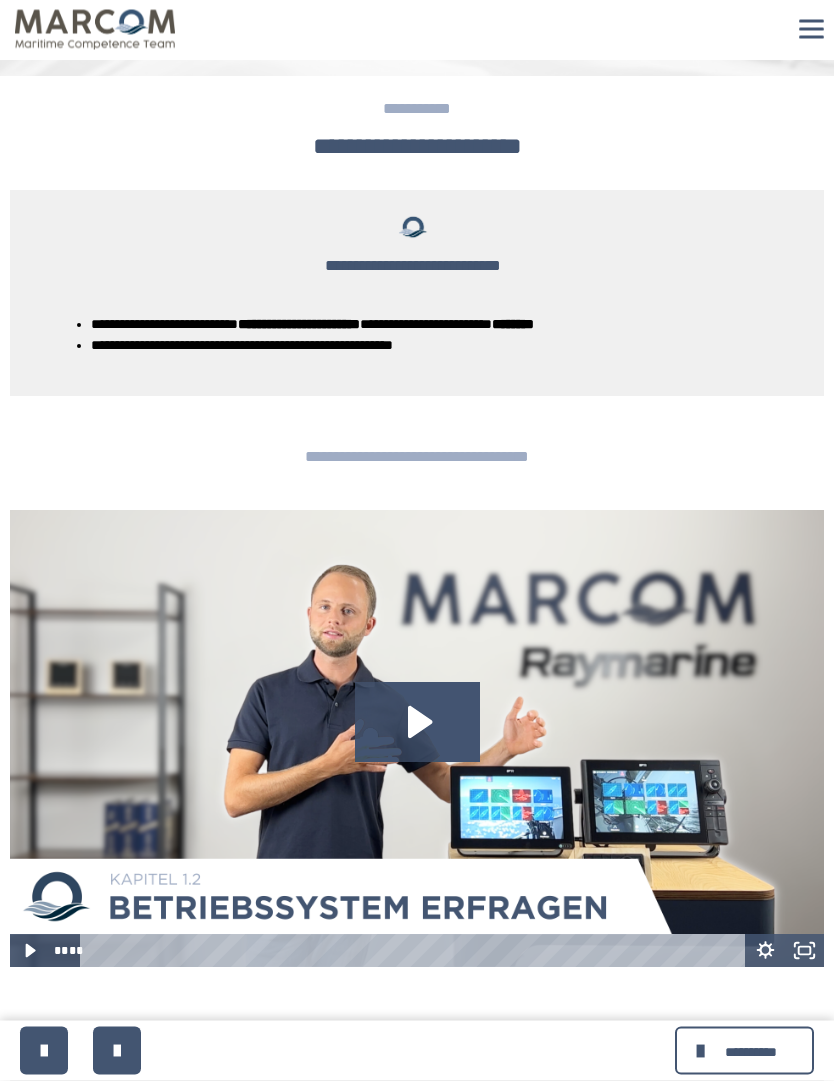 click 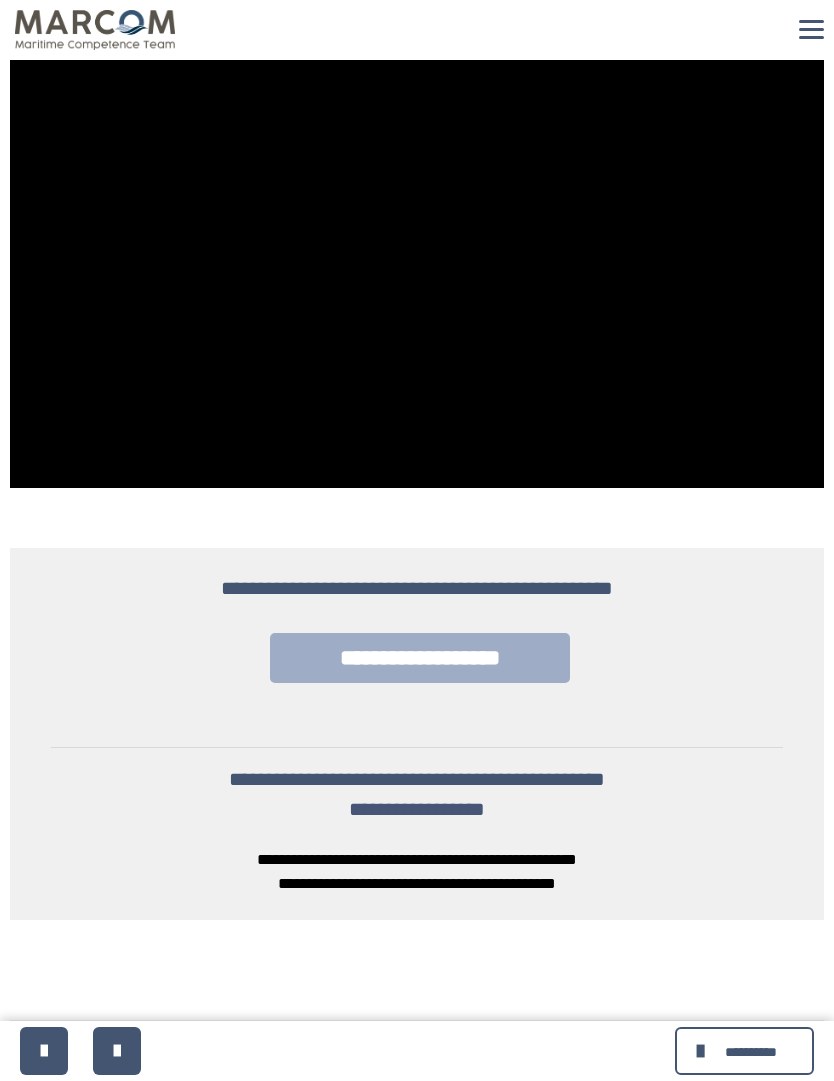 scroll, scrollTop: 681, scrollLeft: 0, axis: vertical 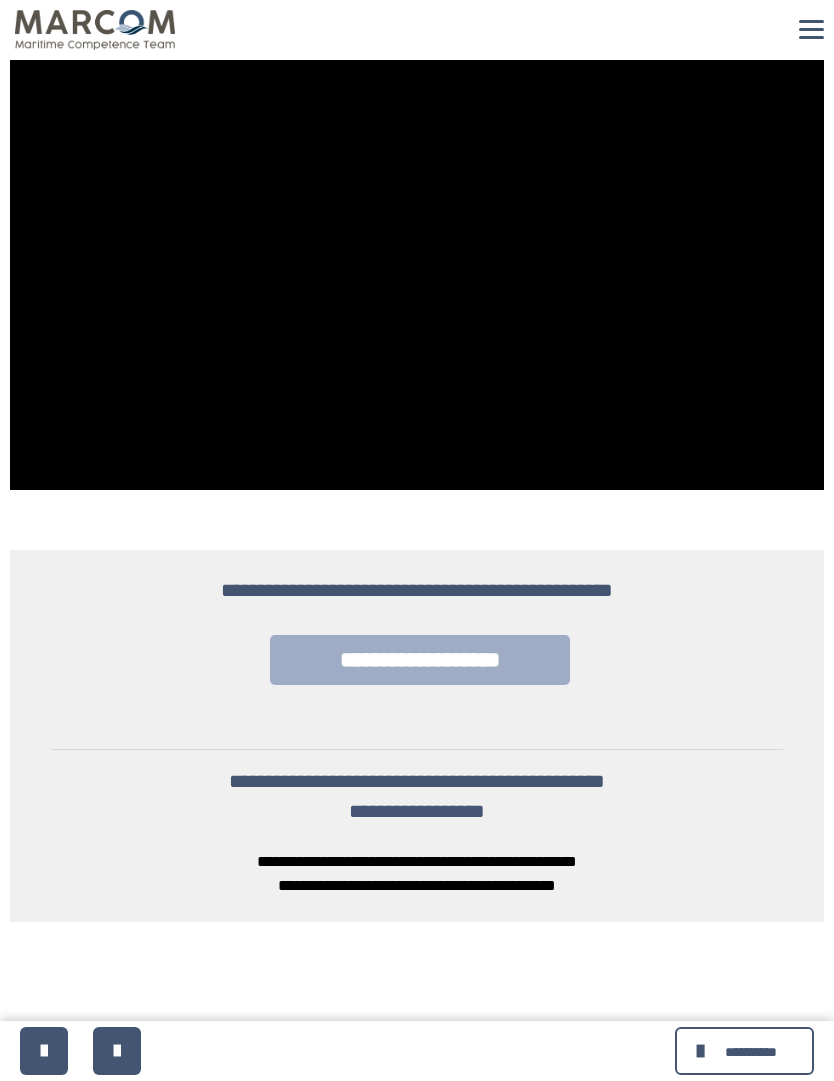click at bounding box center [417, 262] 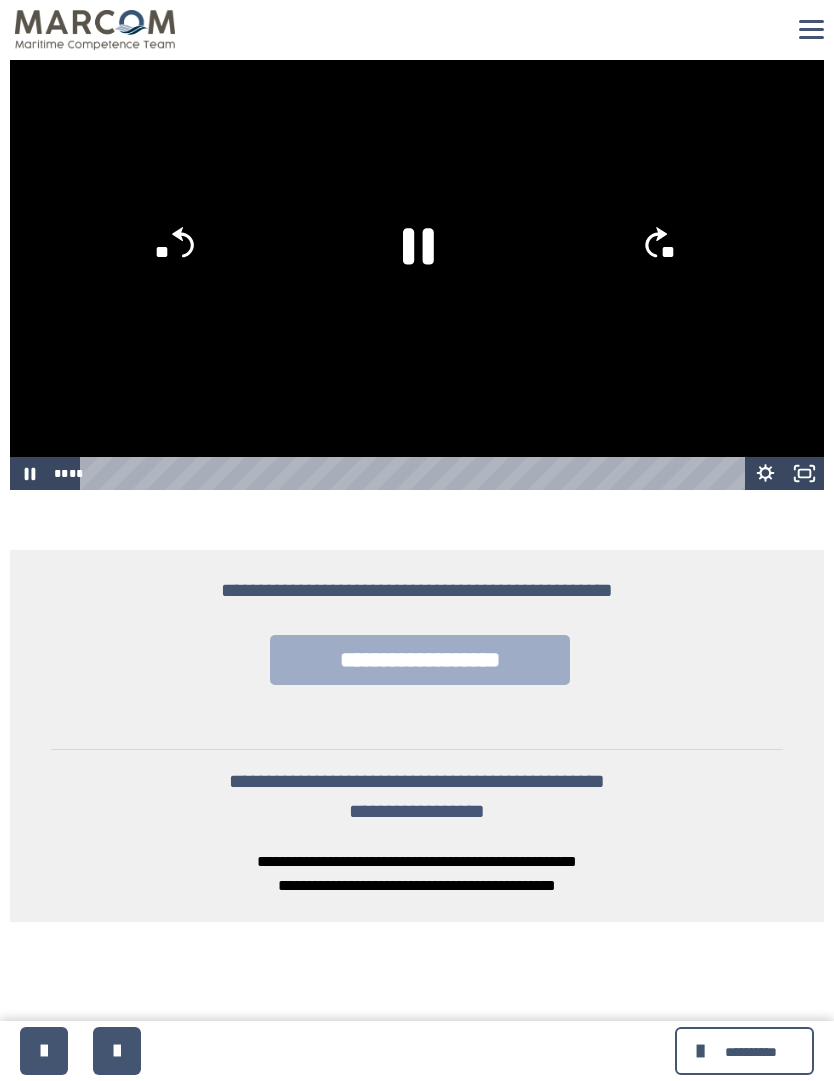 click 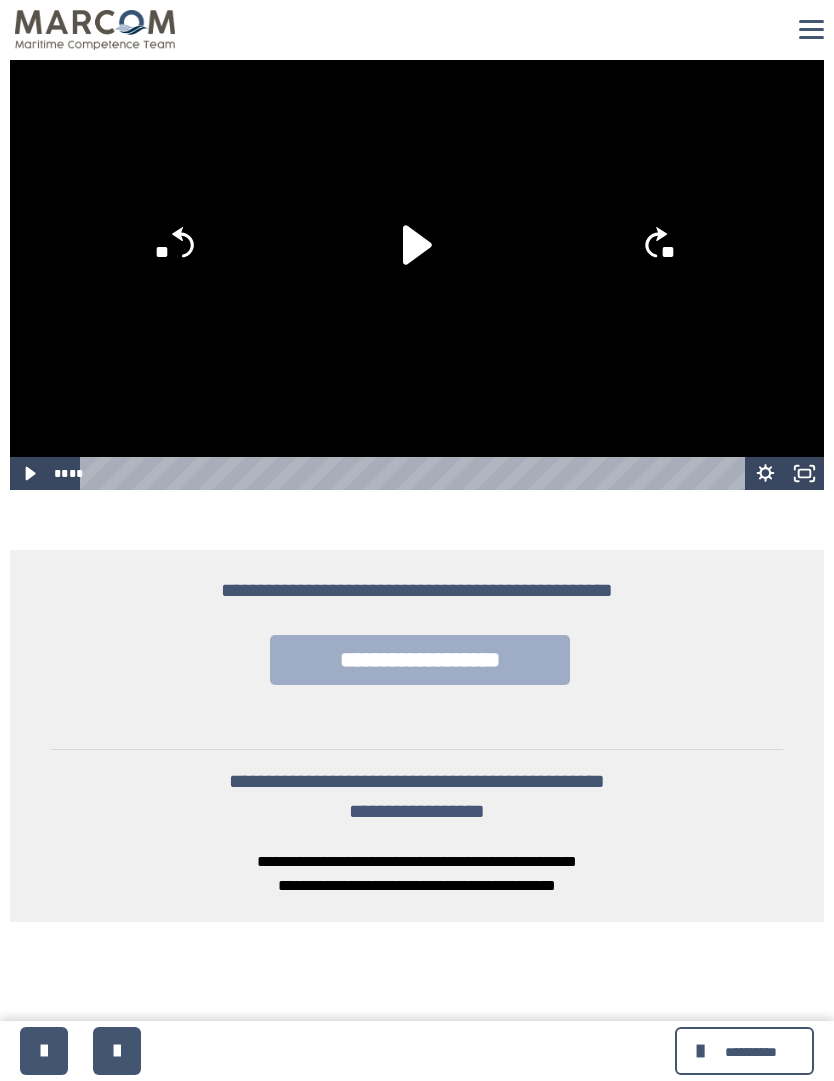 click on "**********" at bounding box center [417, 30] 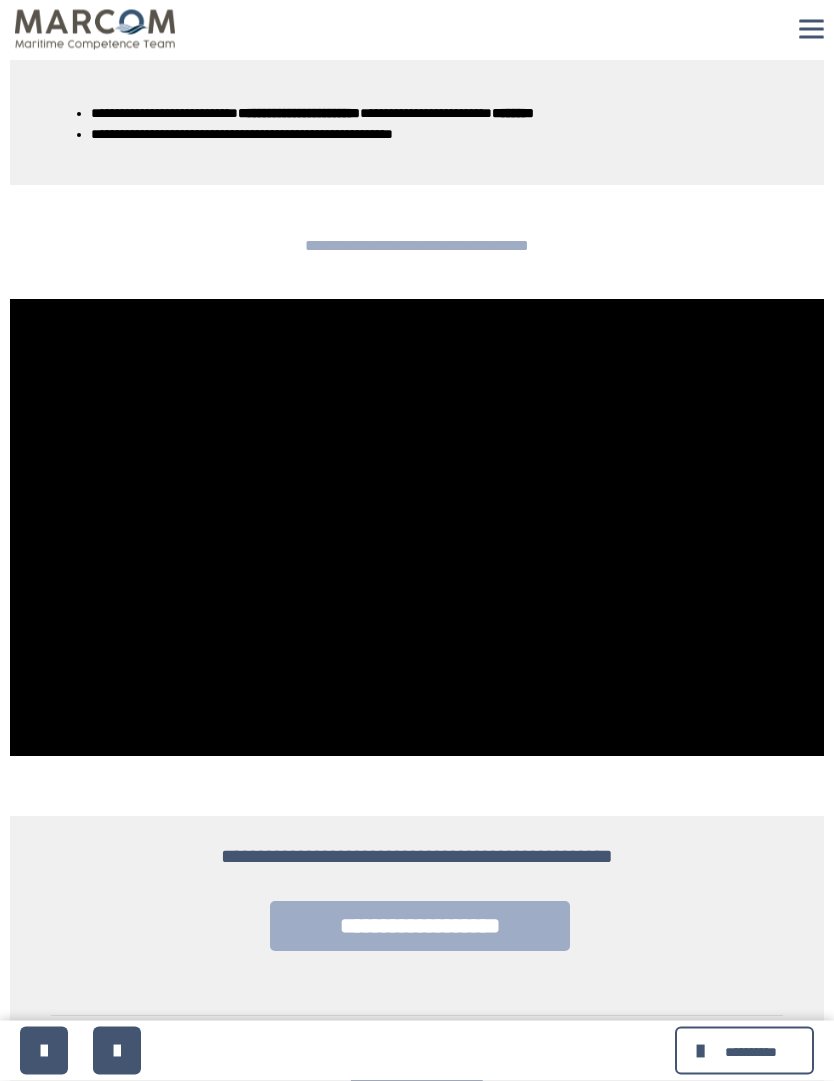 scroll, scrollTop: 415, scrollLeft: 0, axis: vertical 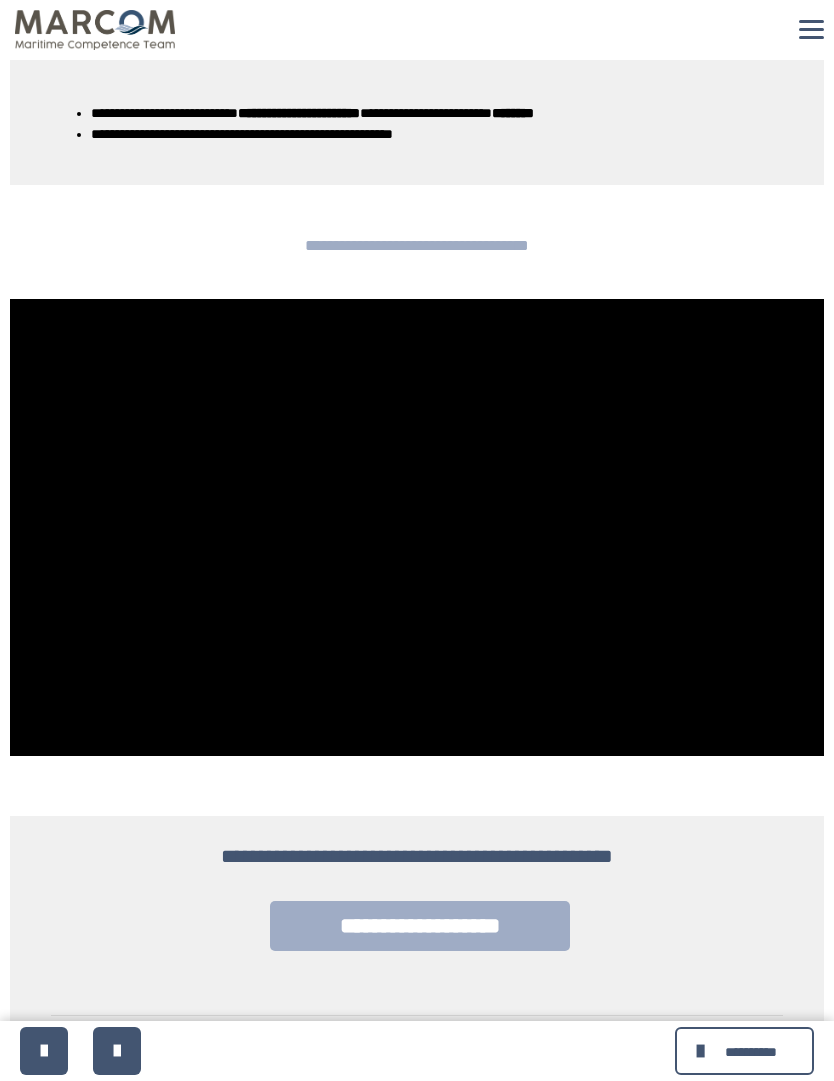click on "**********" at bounding box center [417, 1047] 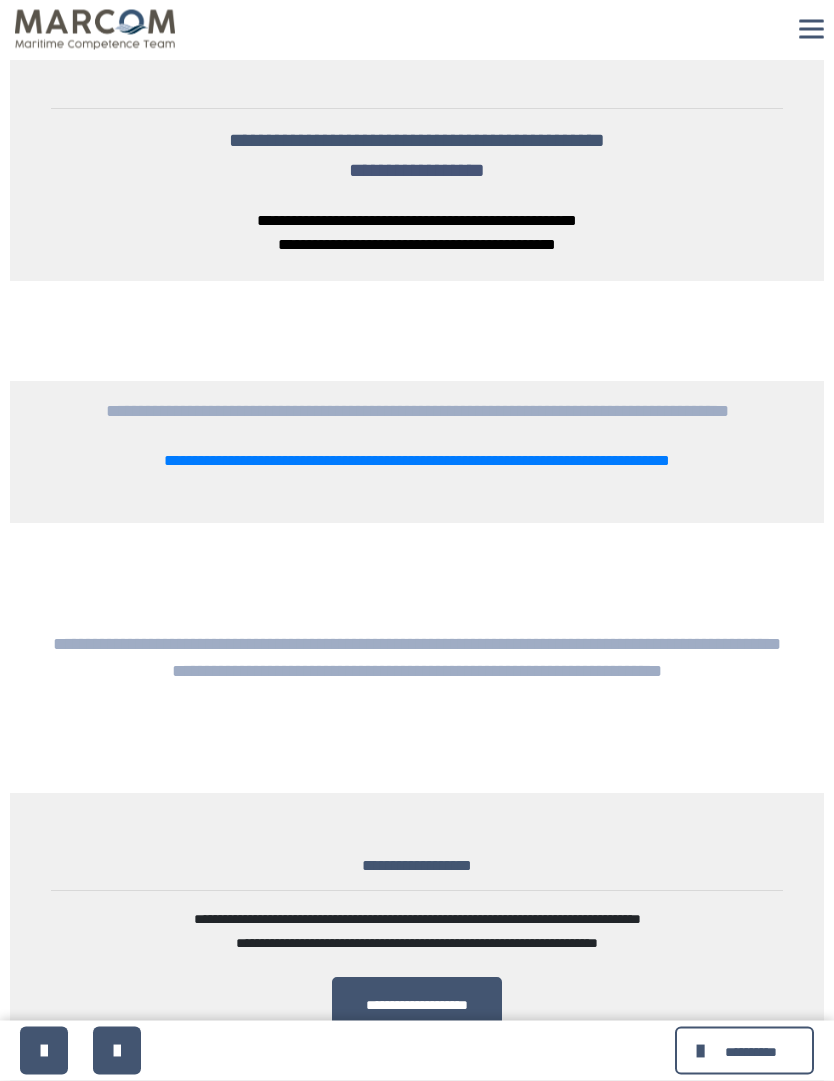 scroll, scrollTop: 1322, scrollLeft: 0, axis: vertical 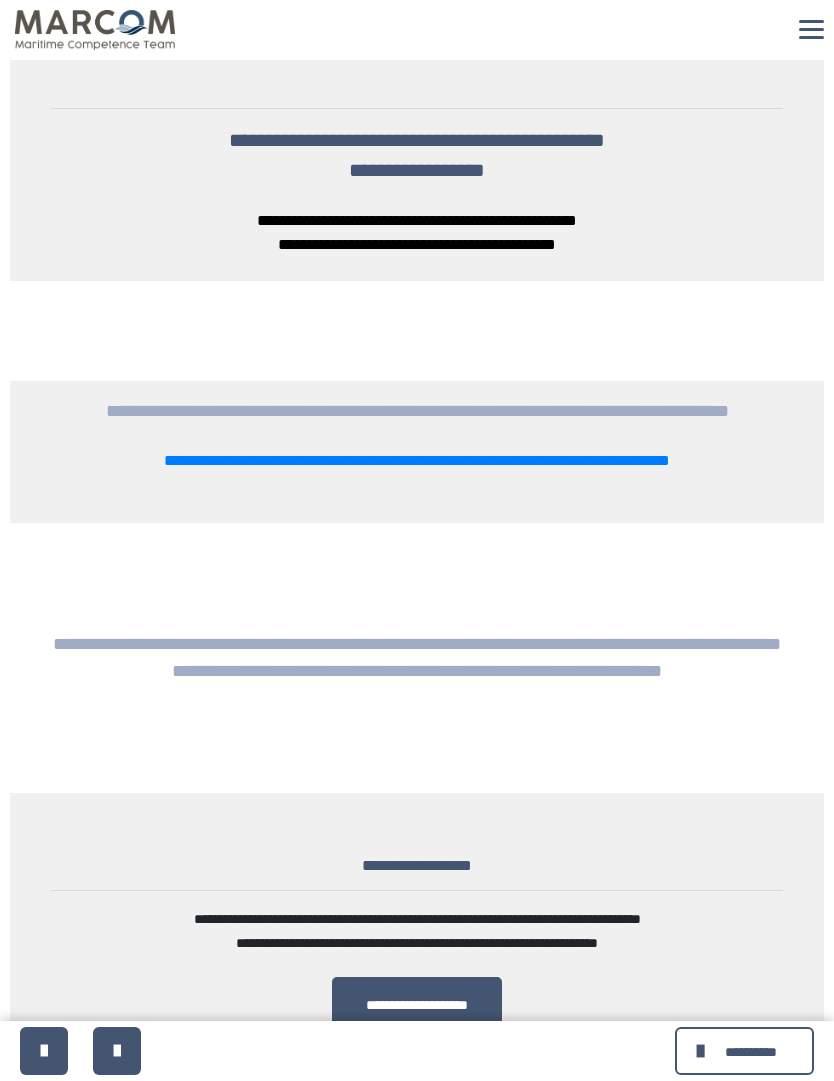 click at bounding box center [44, 1051] 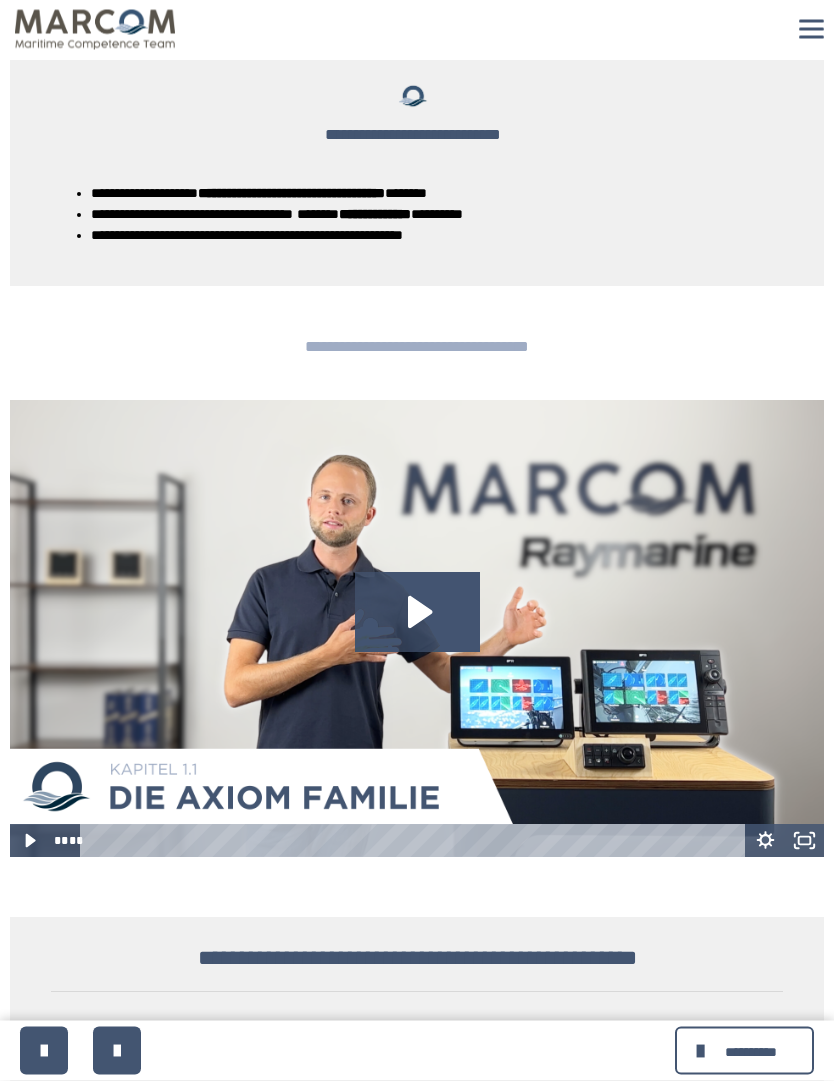 scroll, scrollTop: 327, scrollLeft: 0, axis: vertical 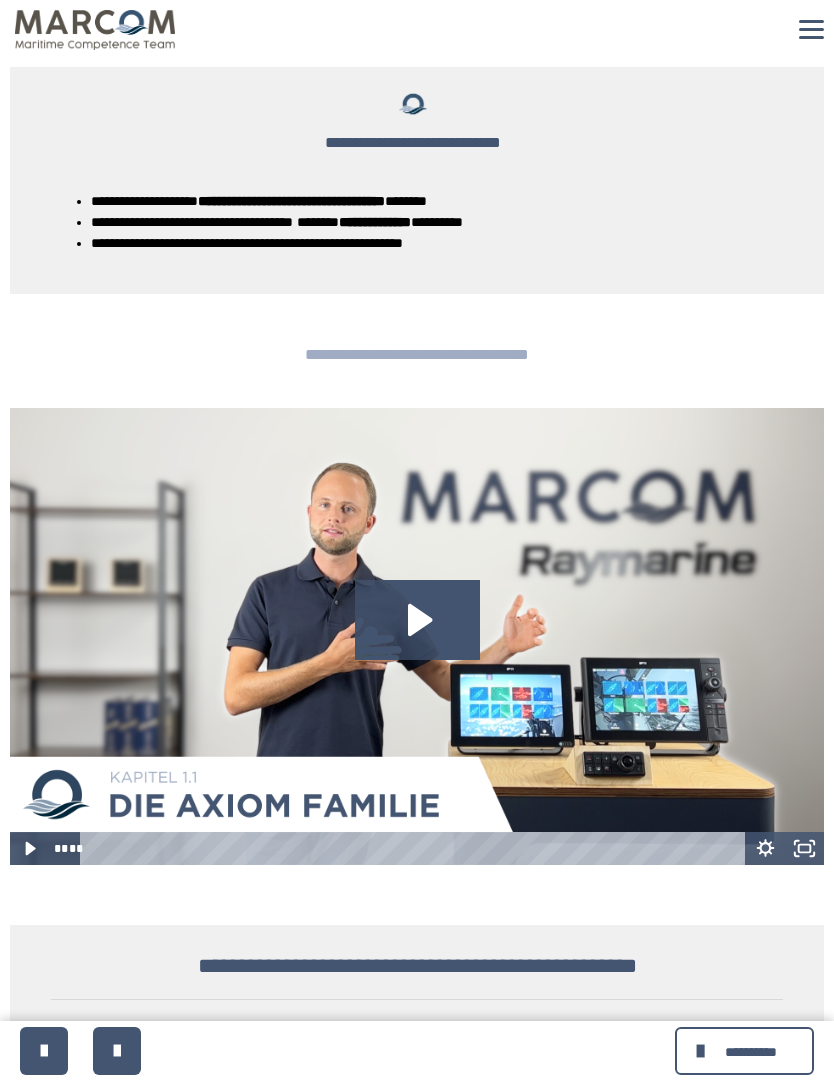click 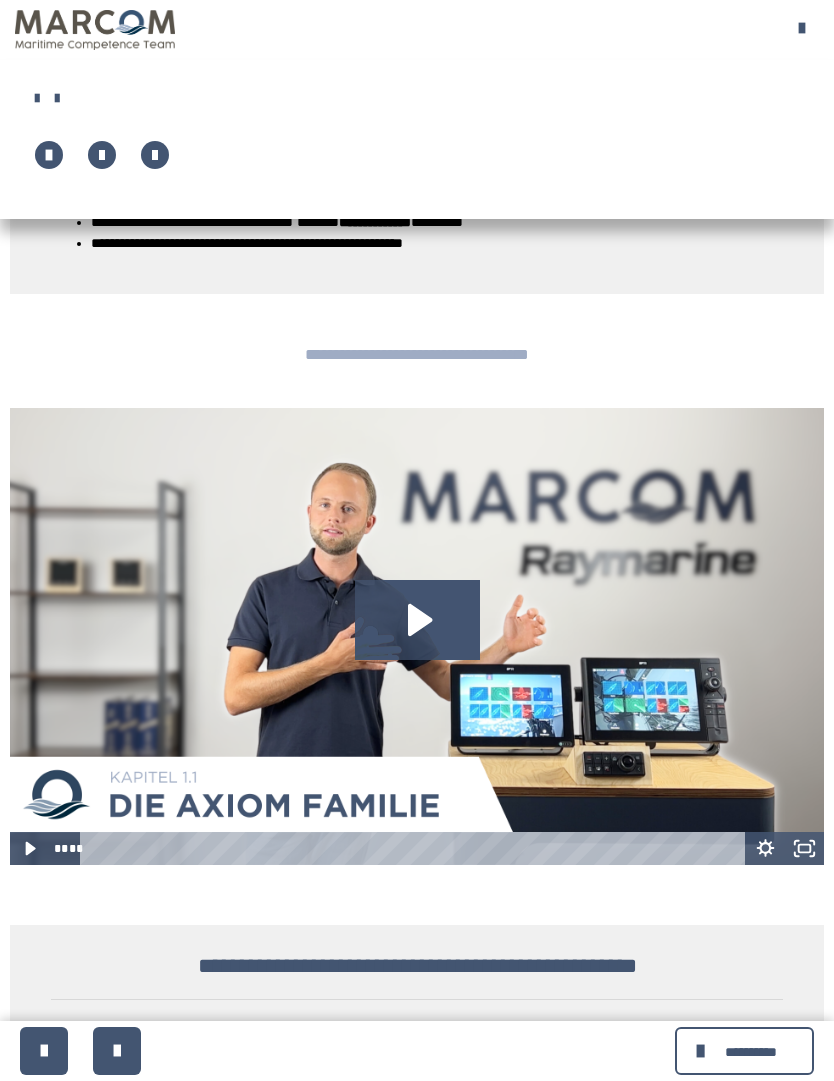 click at bounding box center (811, 28) 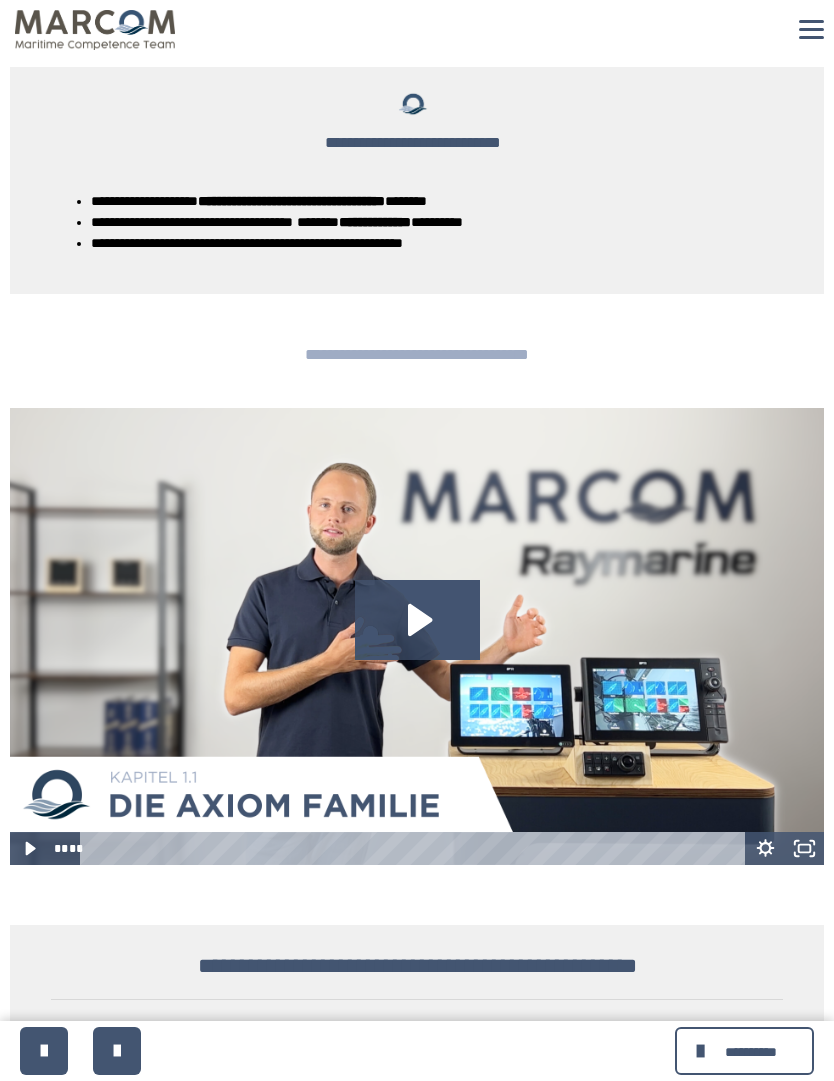 click 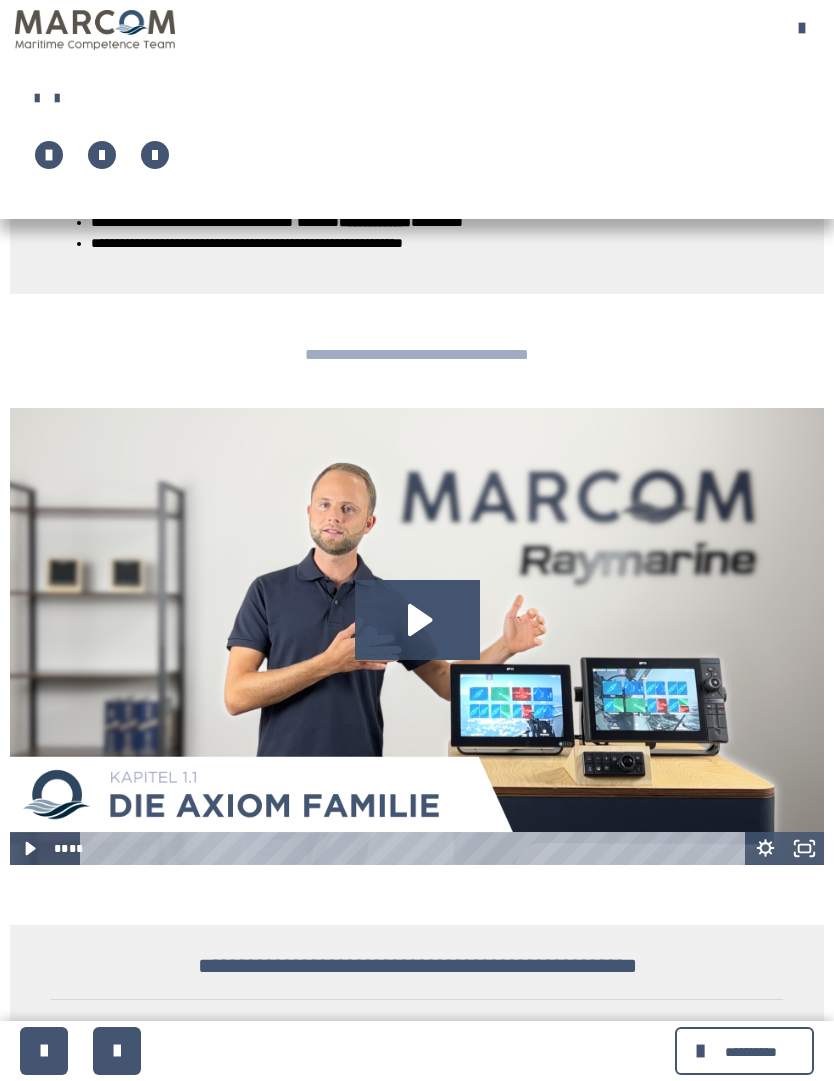 click at bounding box center [811, 28] 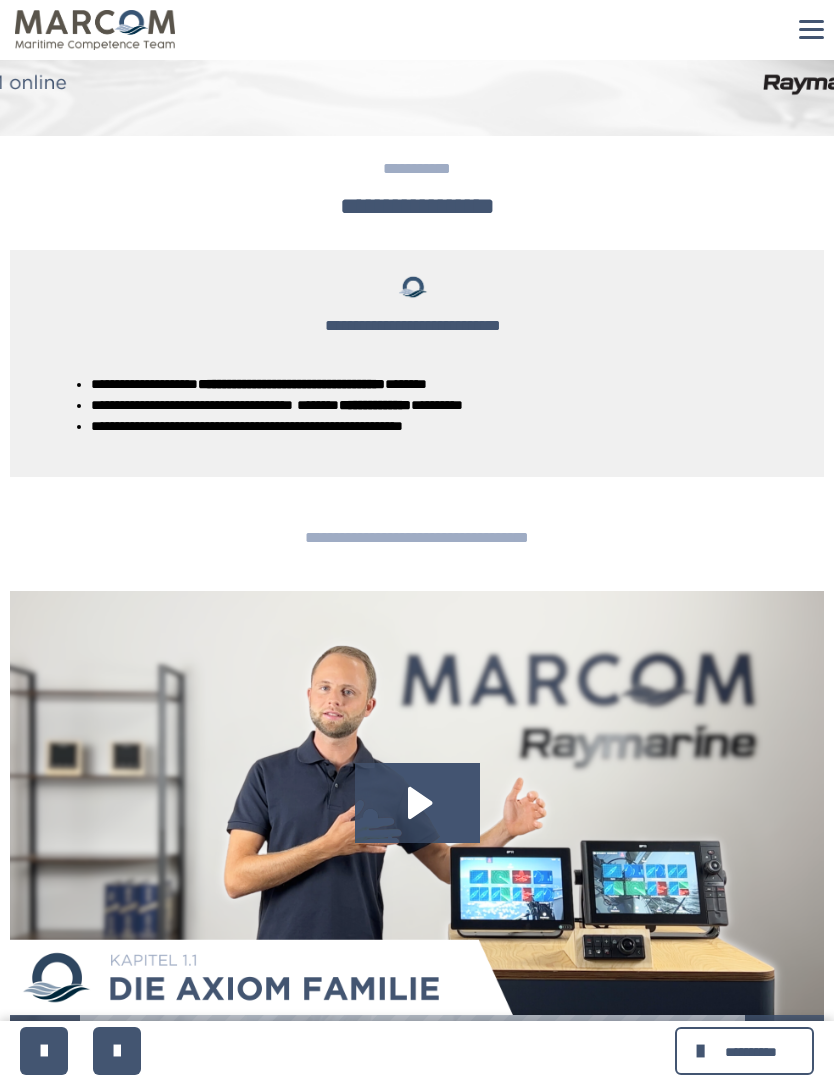 scroll, scrollTop: 0, scrollLeft: 0, axis: both 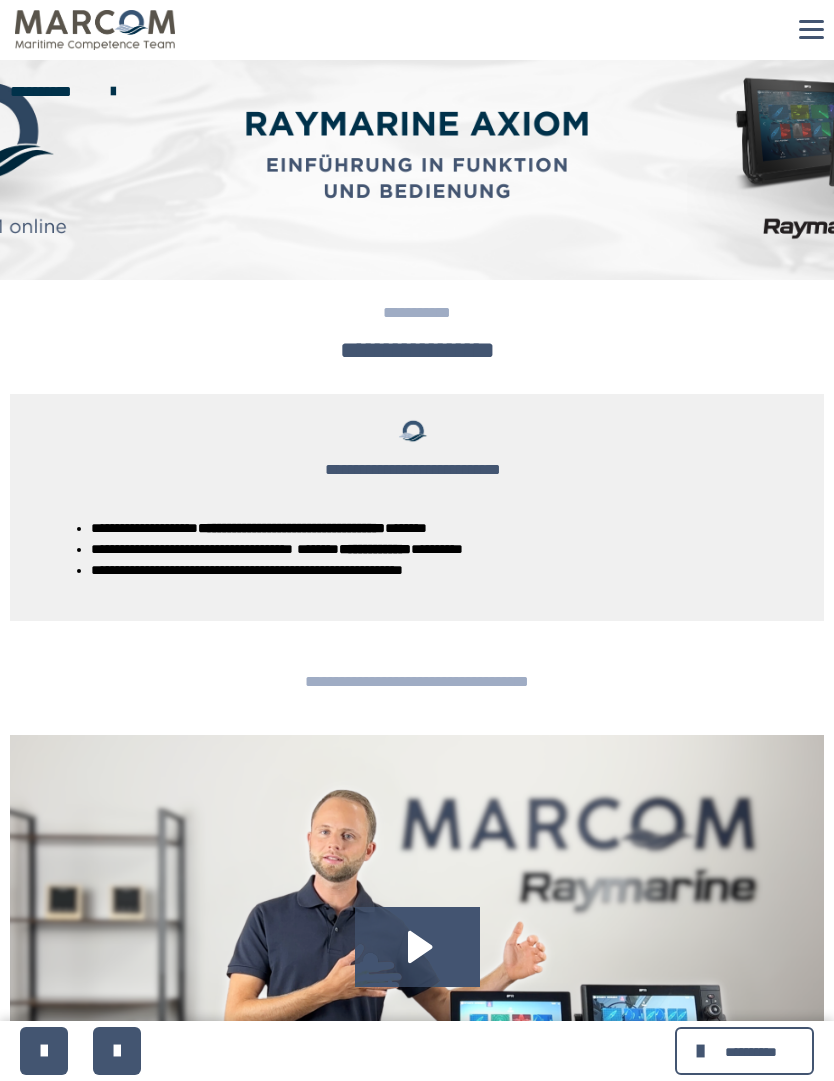 click at bounding box center (703, 1051) 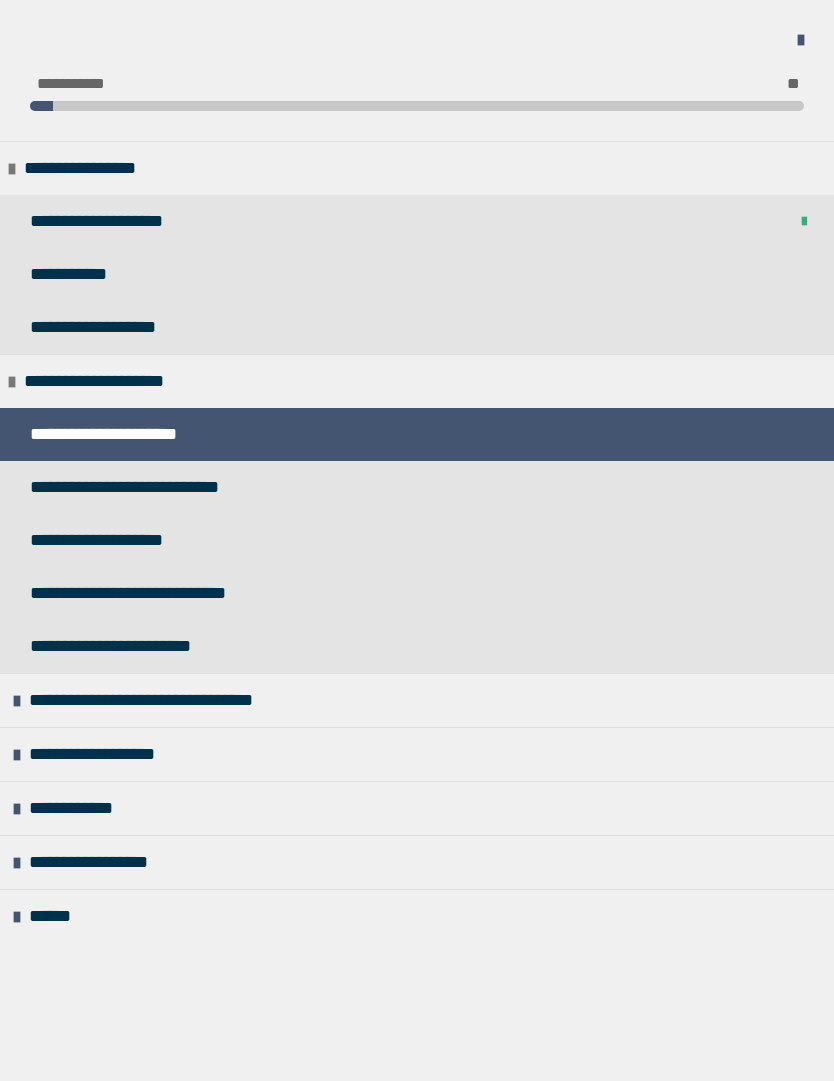 scroll, scrollTop: 27, scrollLeft: 0, axis: vertical 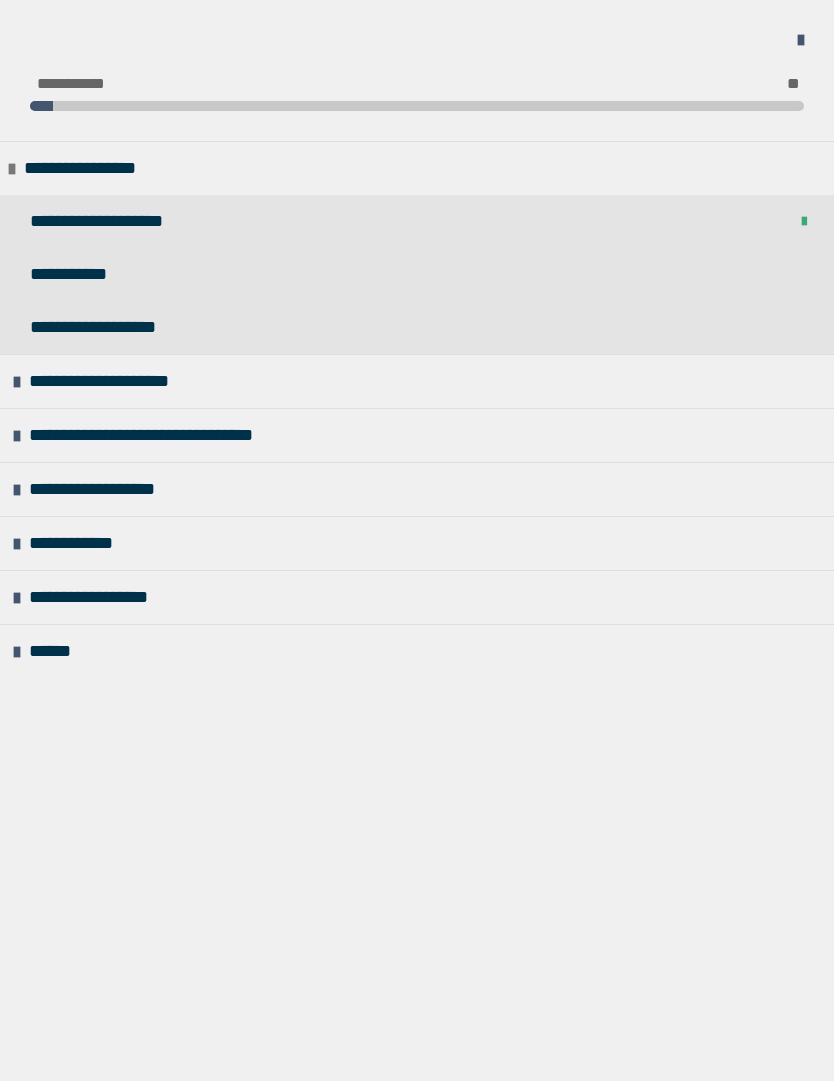 click on "**********" at bounding box center (91, 543) 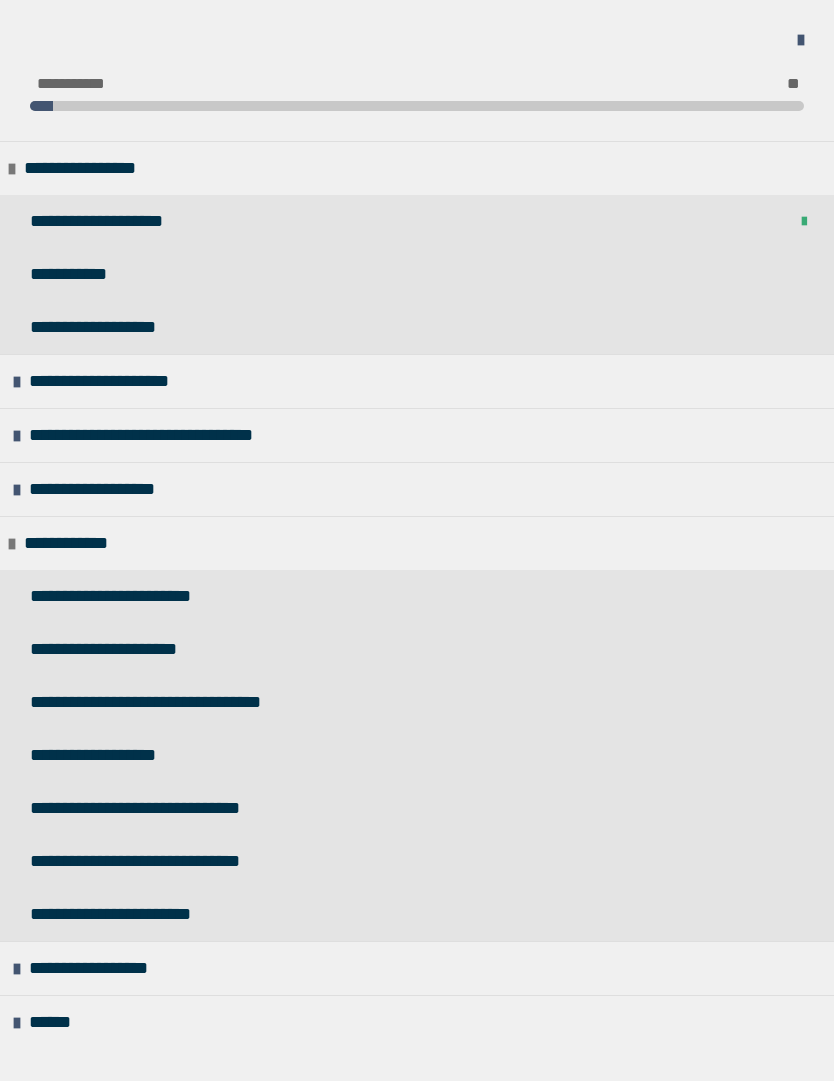 scroll, scrollTop: 73, scrollLeft: 0, axis: vertical 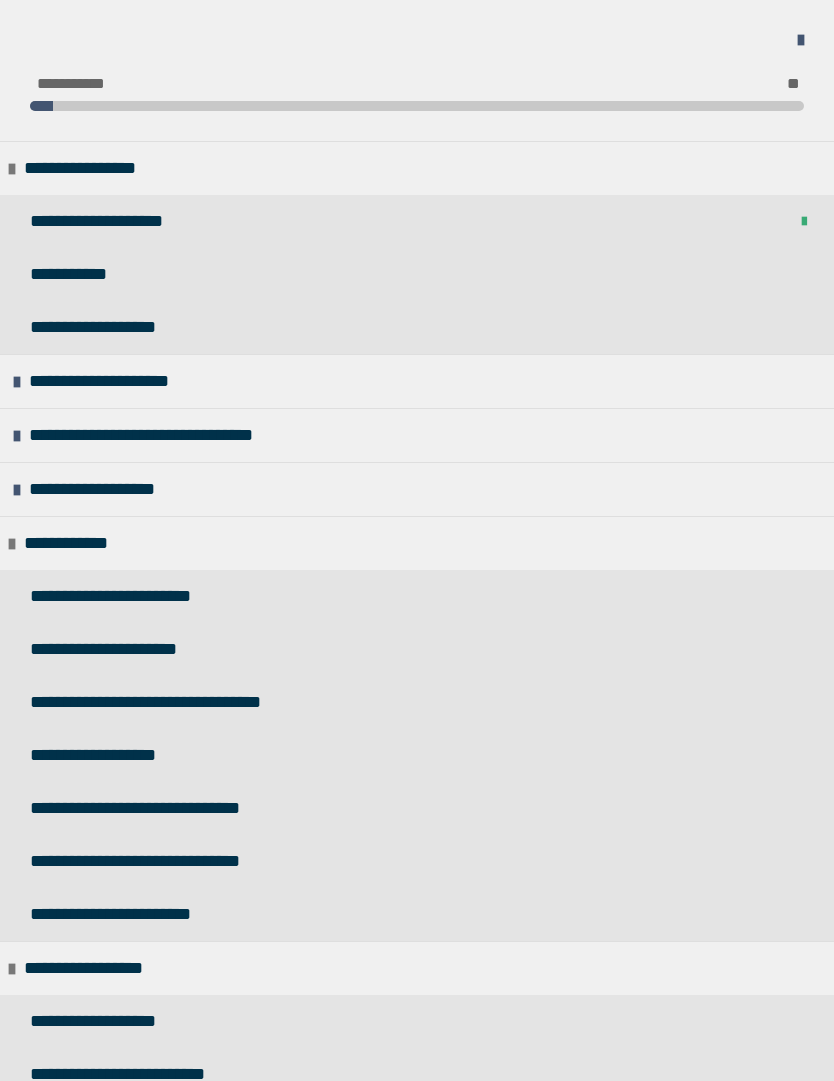 click on "**********" at bounding box center [141, 381] 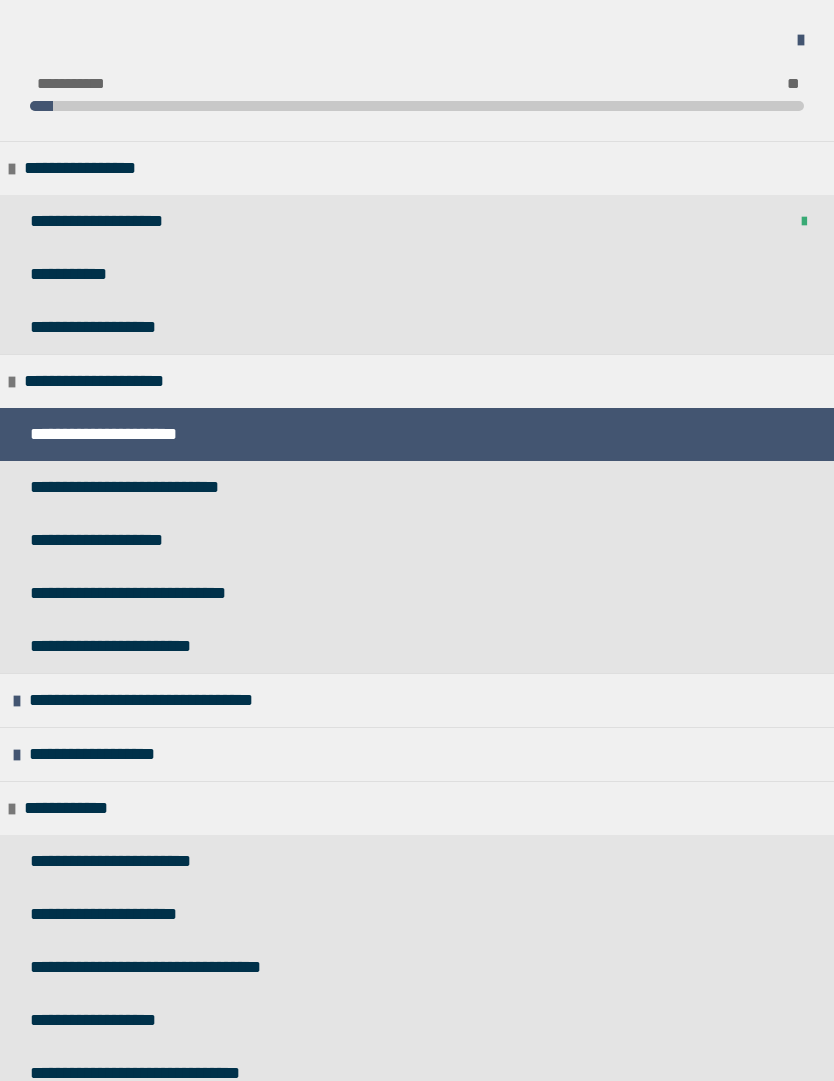 scroll, scrollTop: 0, scrollLeft: 0, axis: both 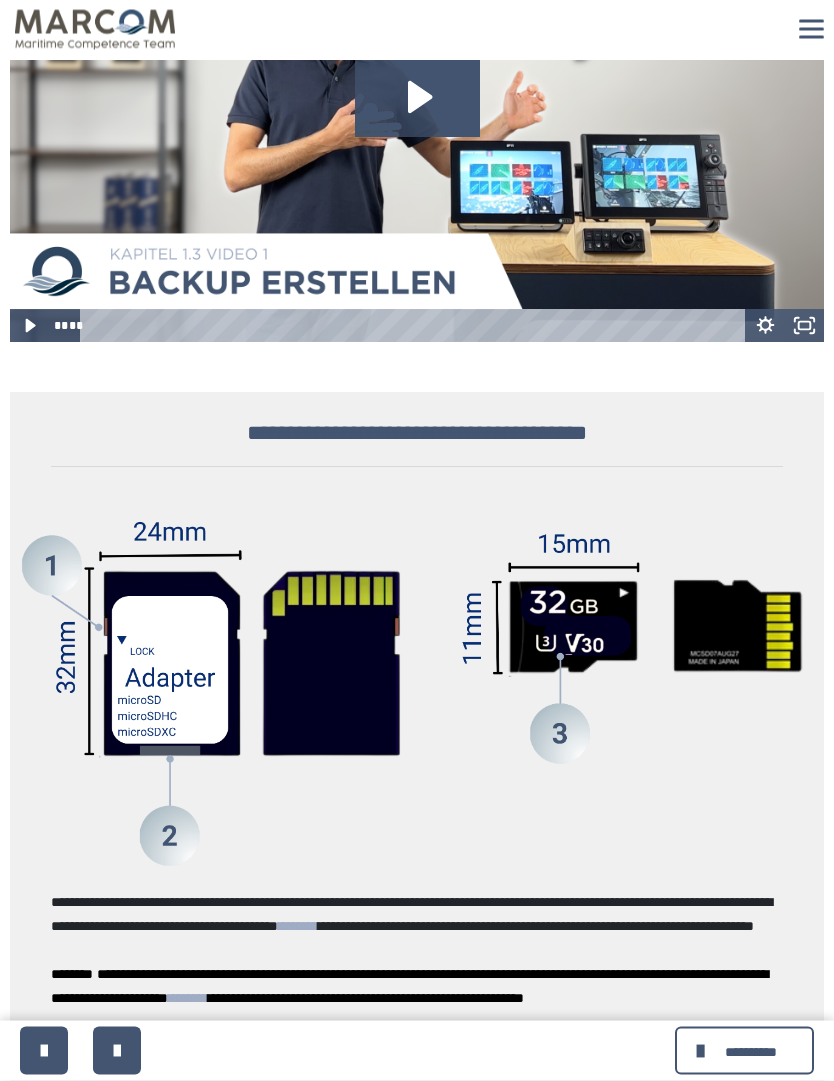 click 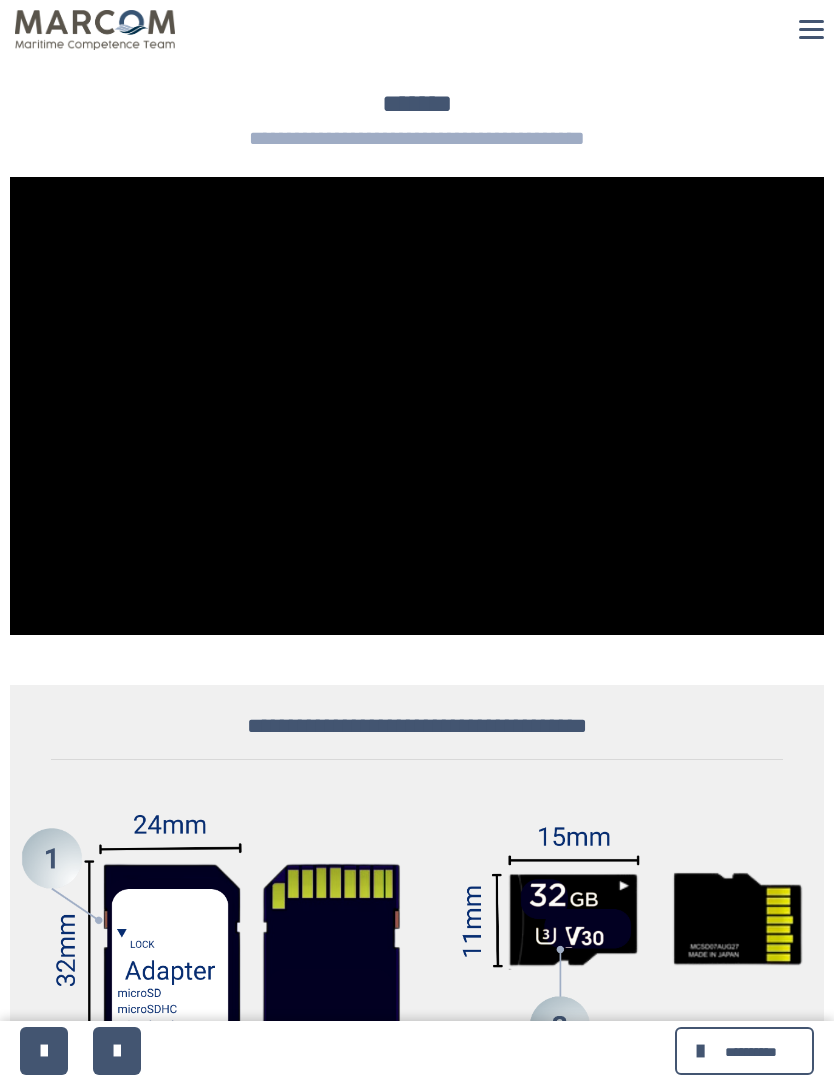 scroll, scrollTop: 672, scrollLeft: 0, axis: vertical 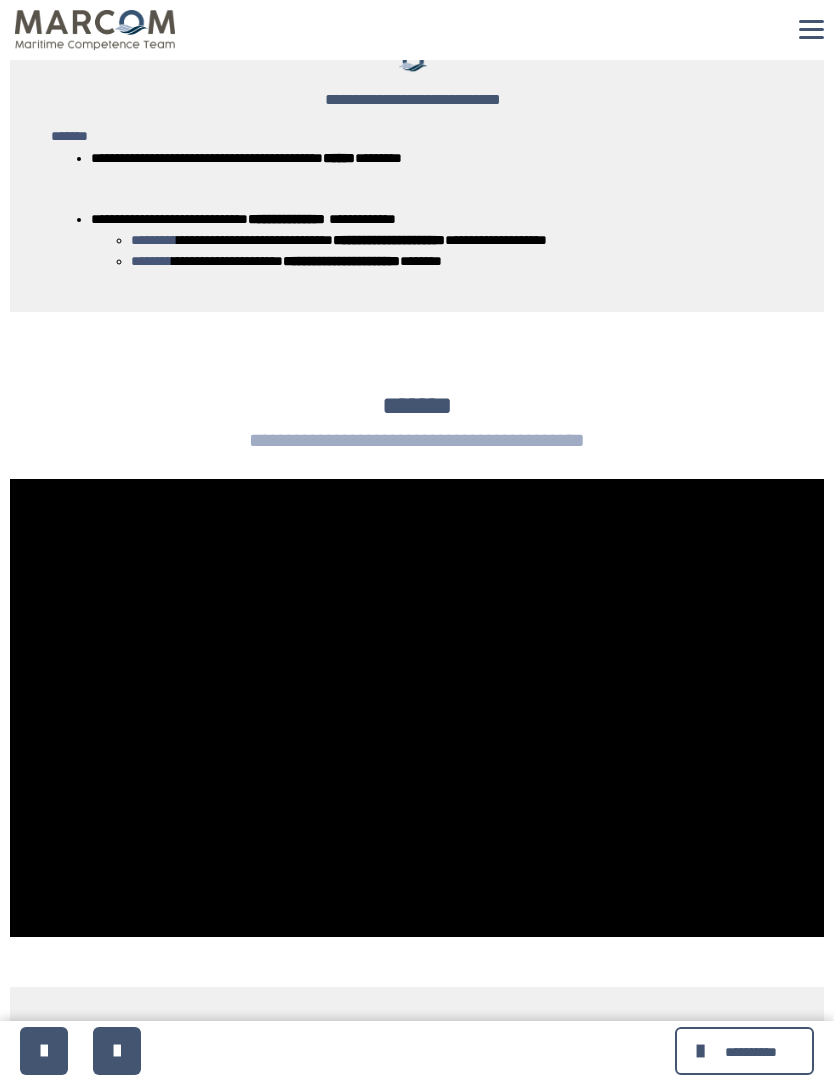 click at bounding box center [417, 708] 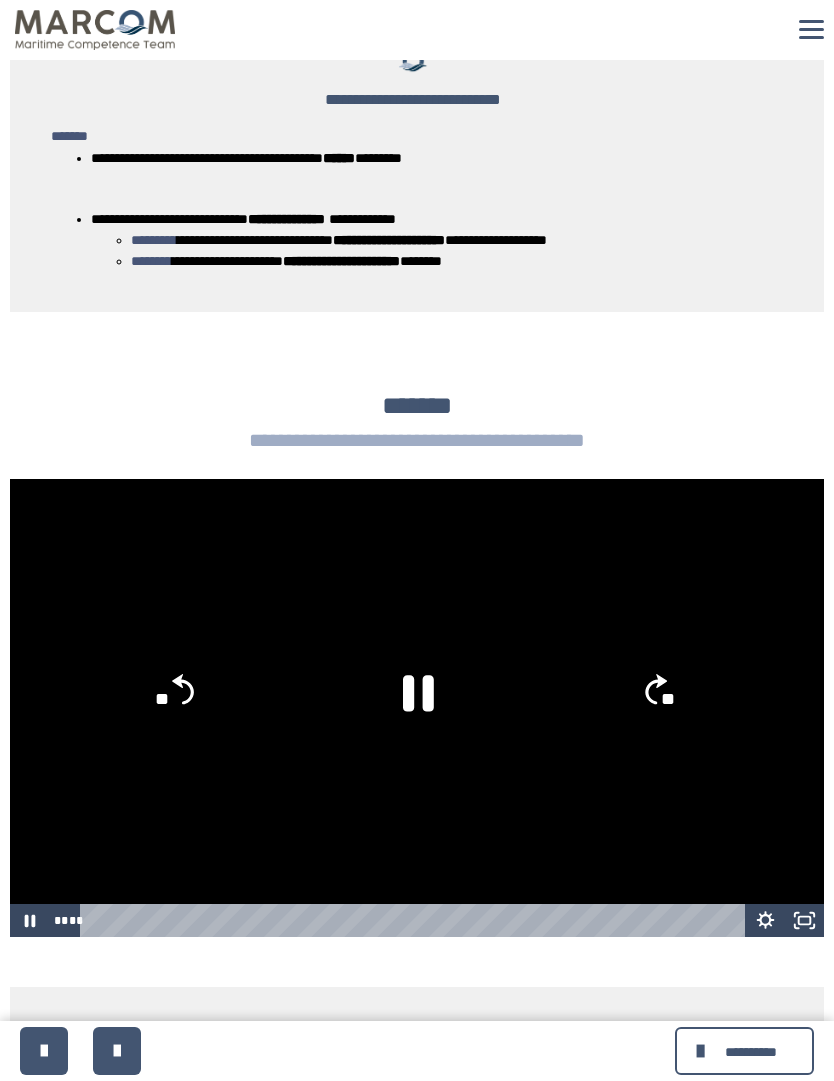 click at bounding box center (417, 708) 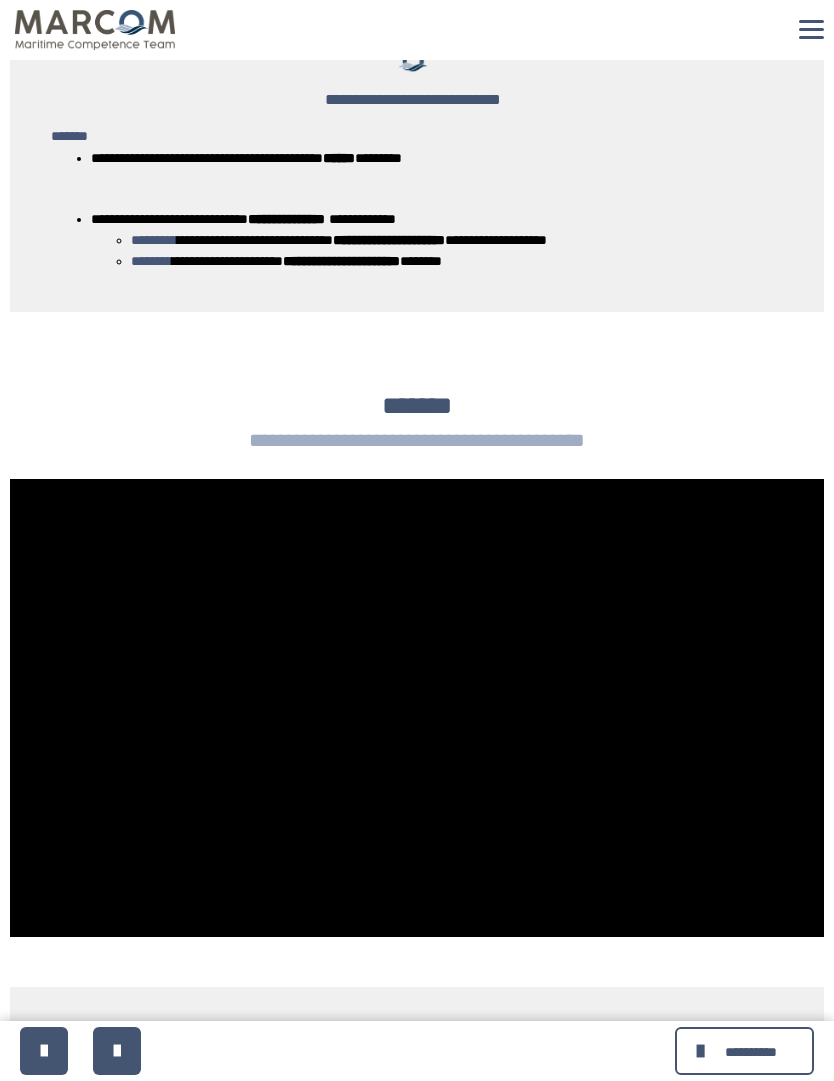 click at bounding box center (417, 708) 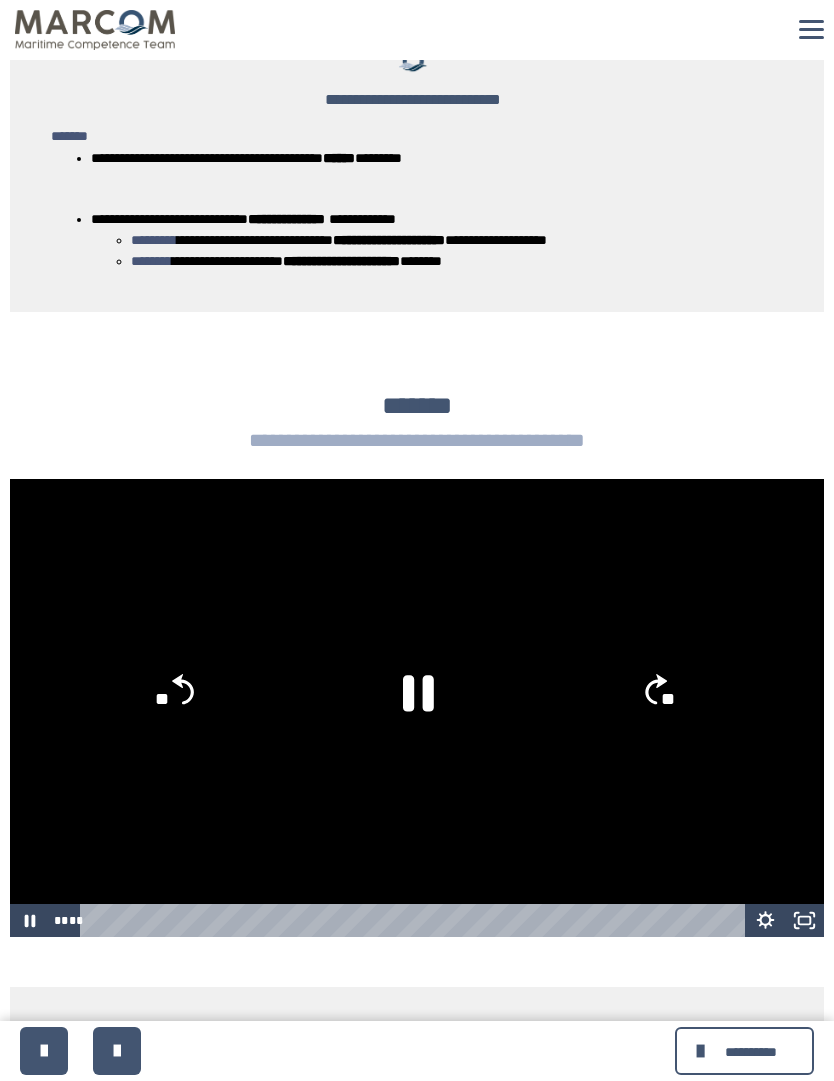 click at bounding box center (417, 708) 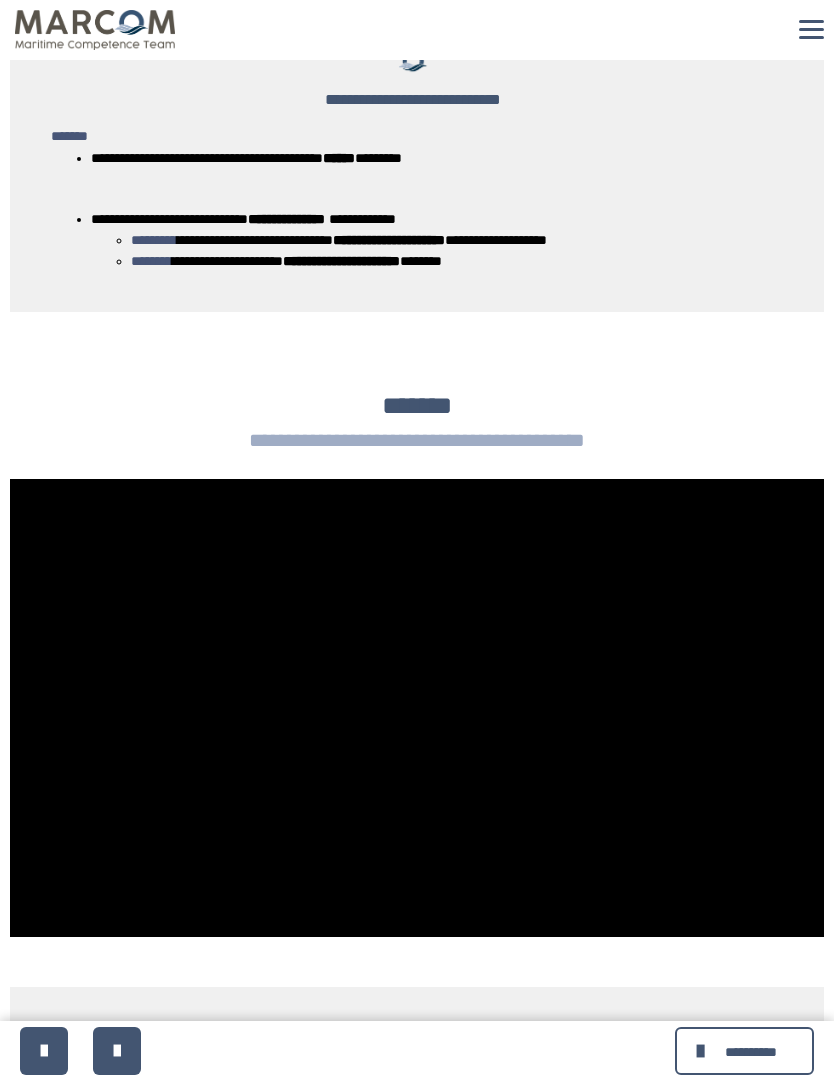 click at bounding box center [44, 1051] 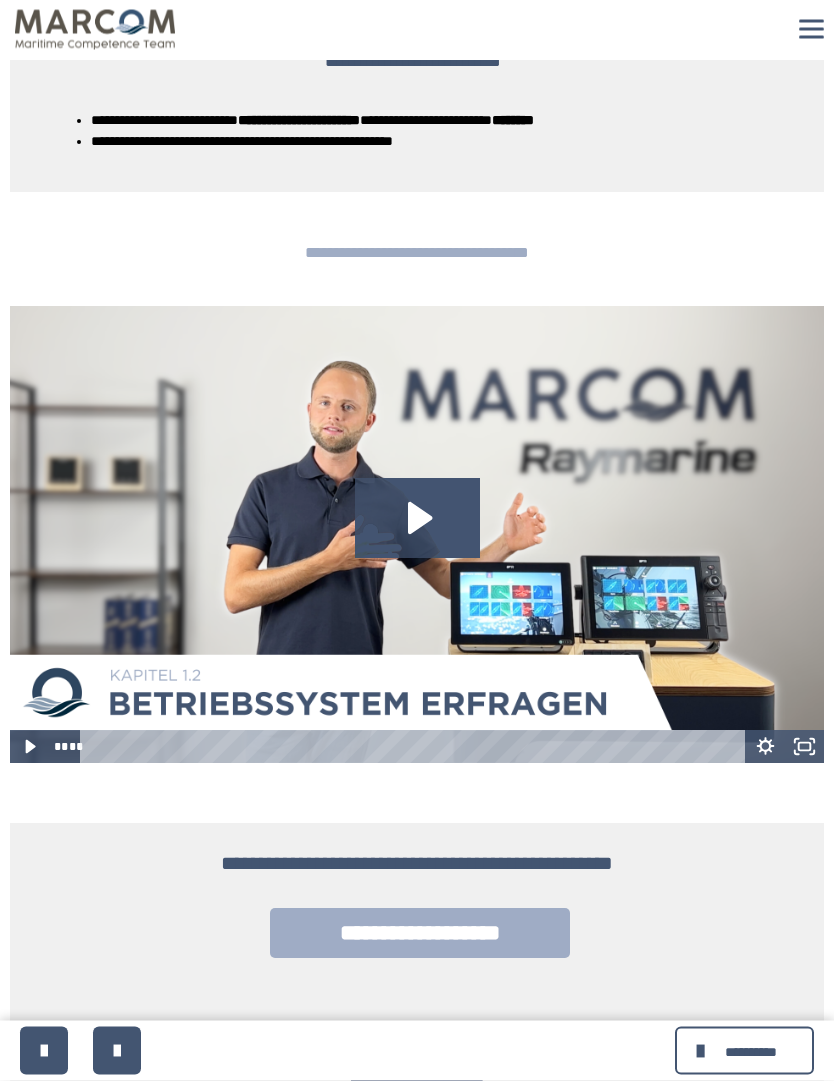 scroll, scrollTop: 408, scrollLeft: 0, axis: vertical 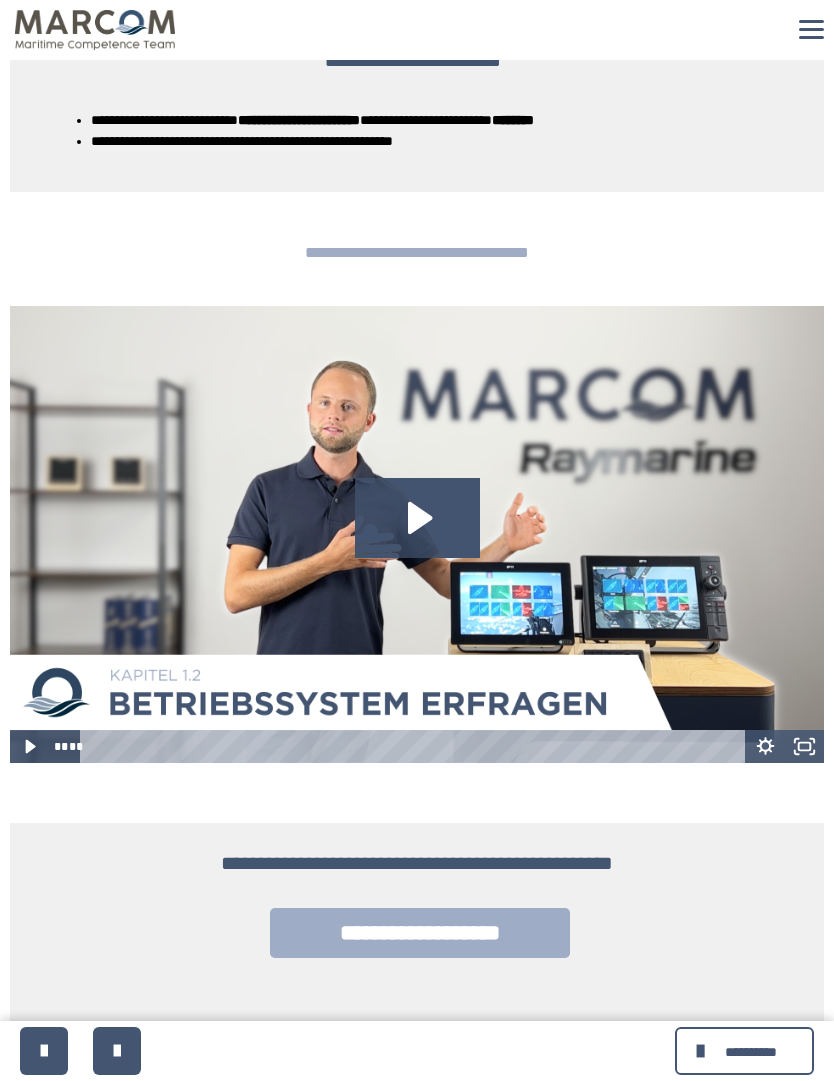 click at bounding box center [703, 1051] 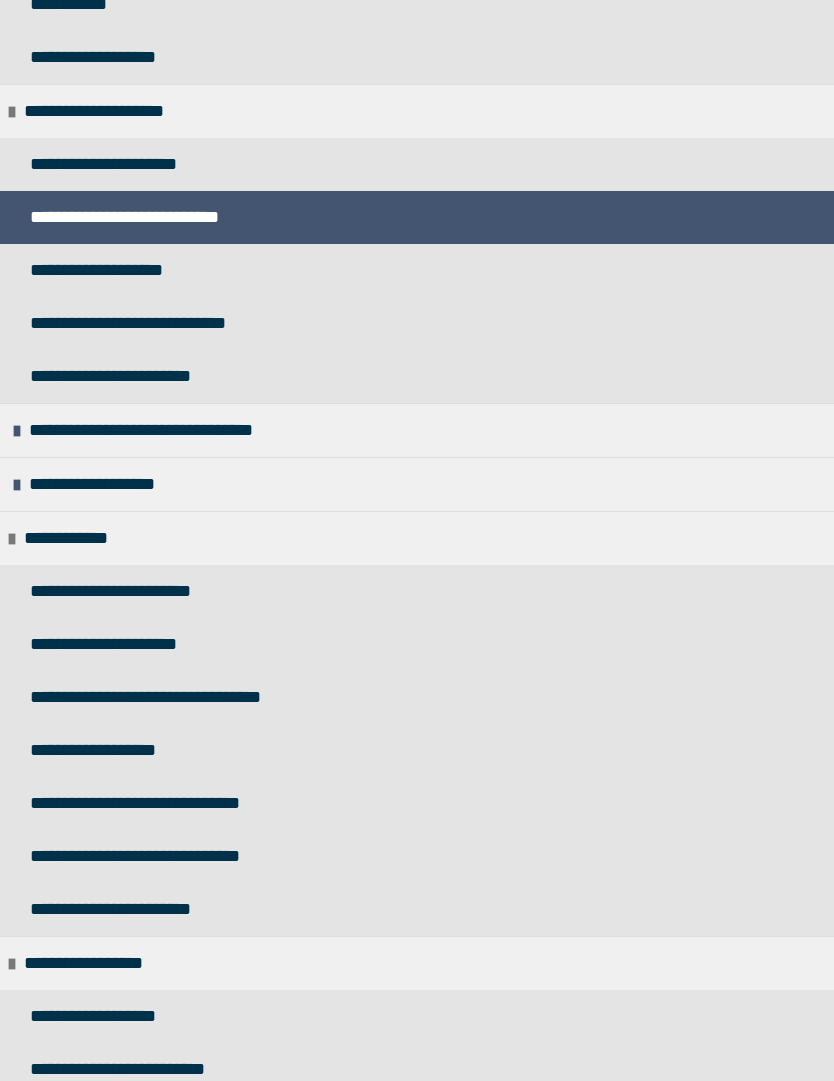 scroll, scrollTop: 273, scrollLeft: 0, axis: vertical 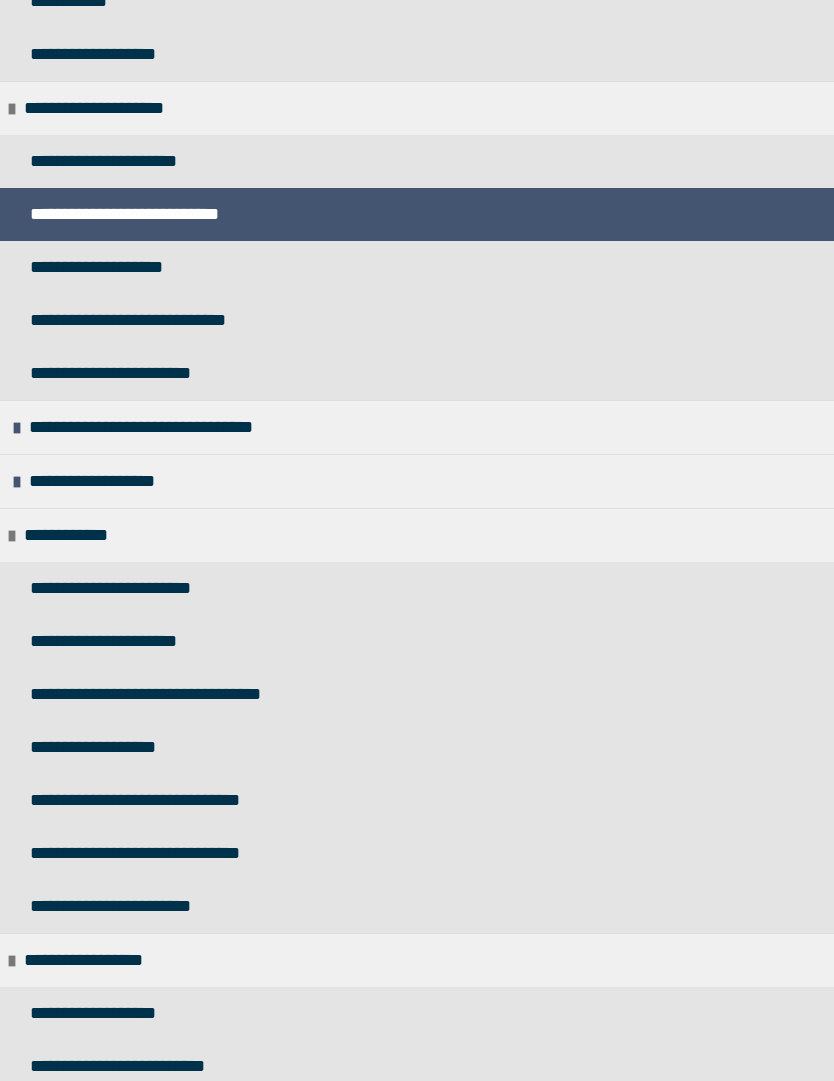 click on "**********" at bounding box center [205, 427] 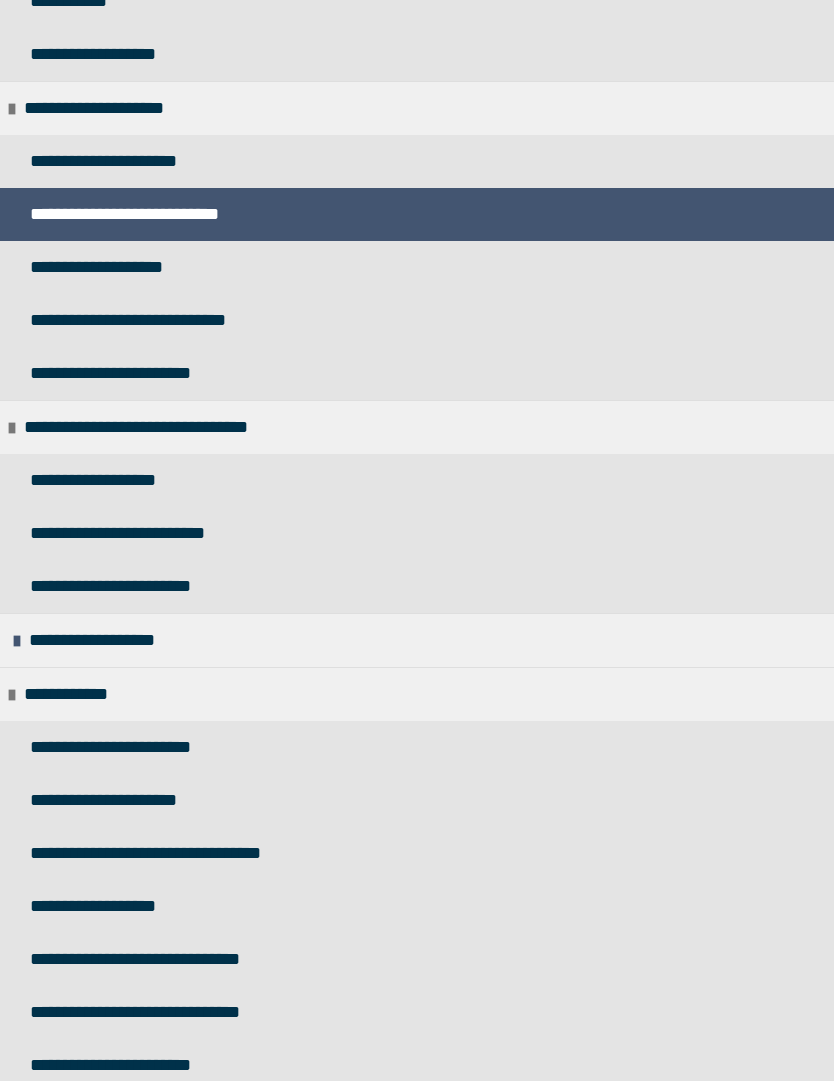 click on "**********" at bounding box center [121, 480] 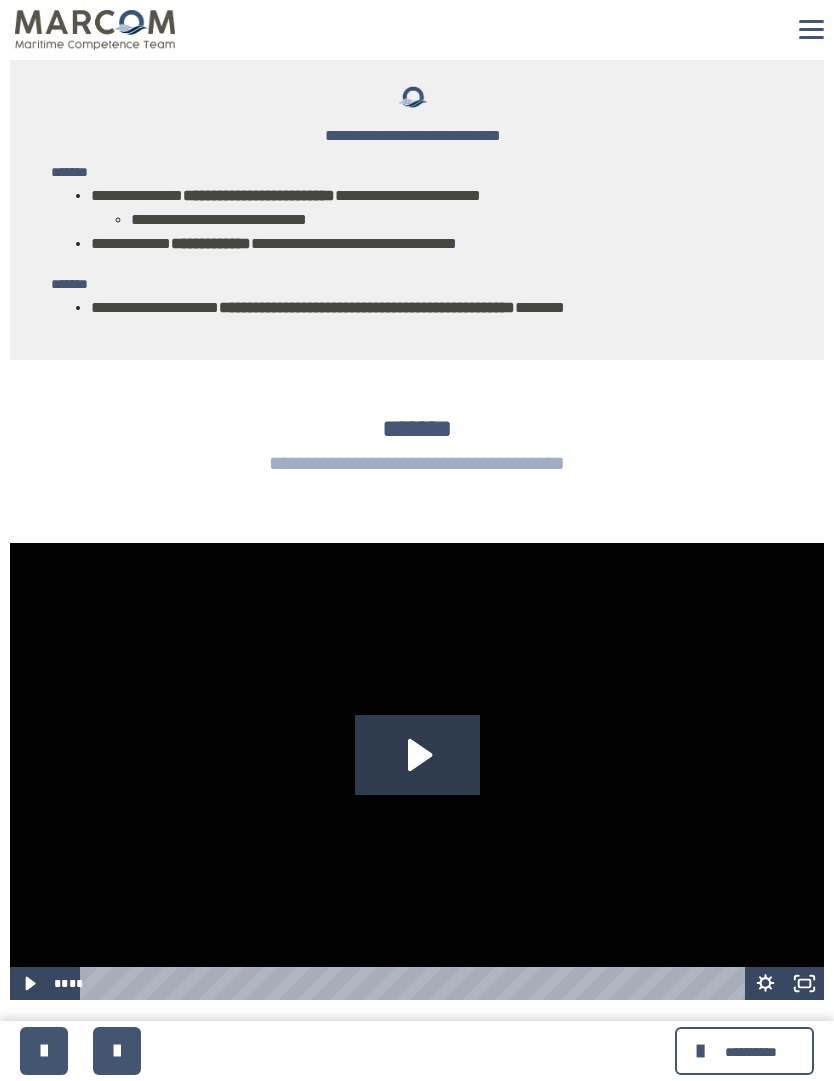 scroll, scrollTop: 428, scrollLeft: 0, axis: vertical 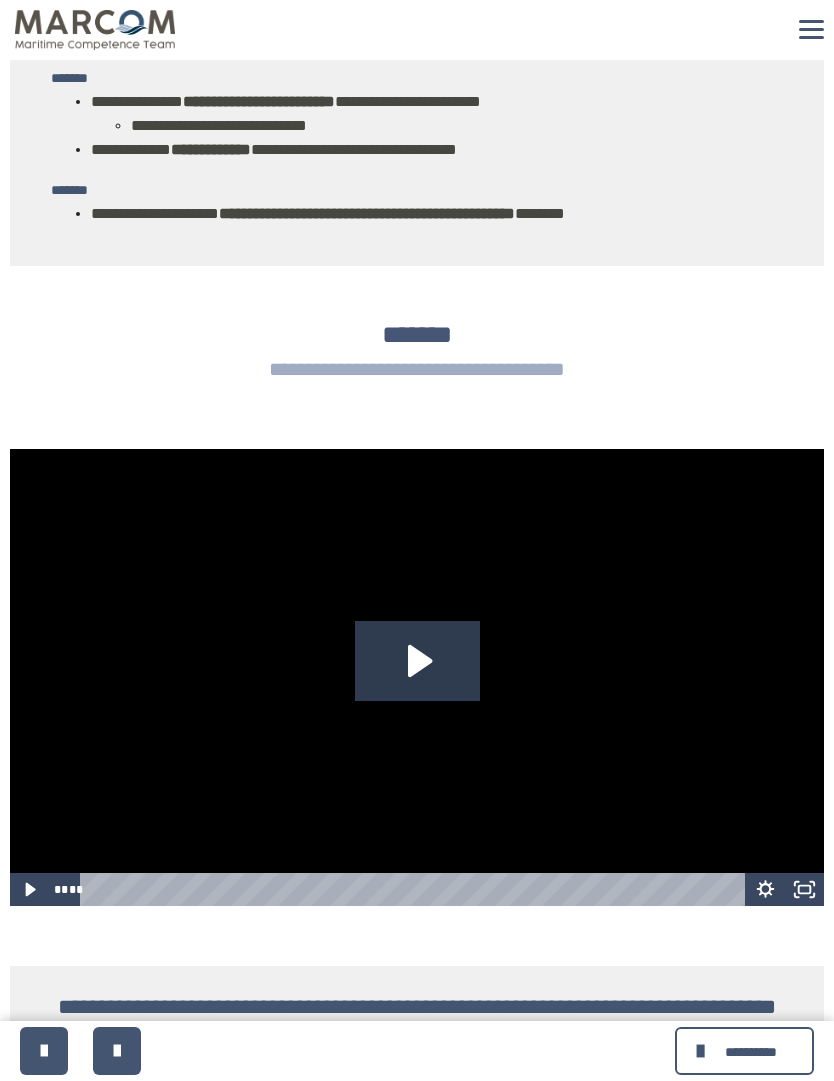 click 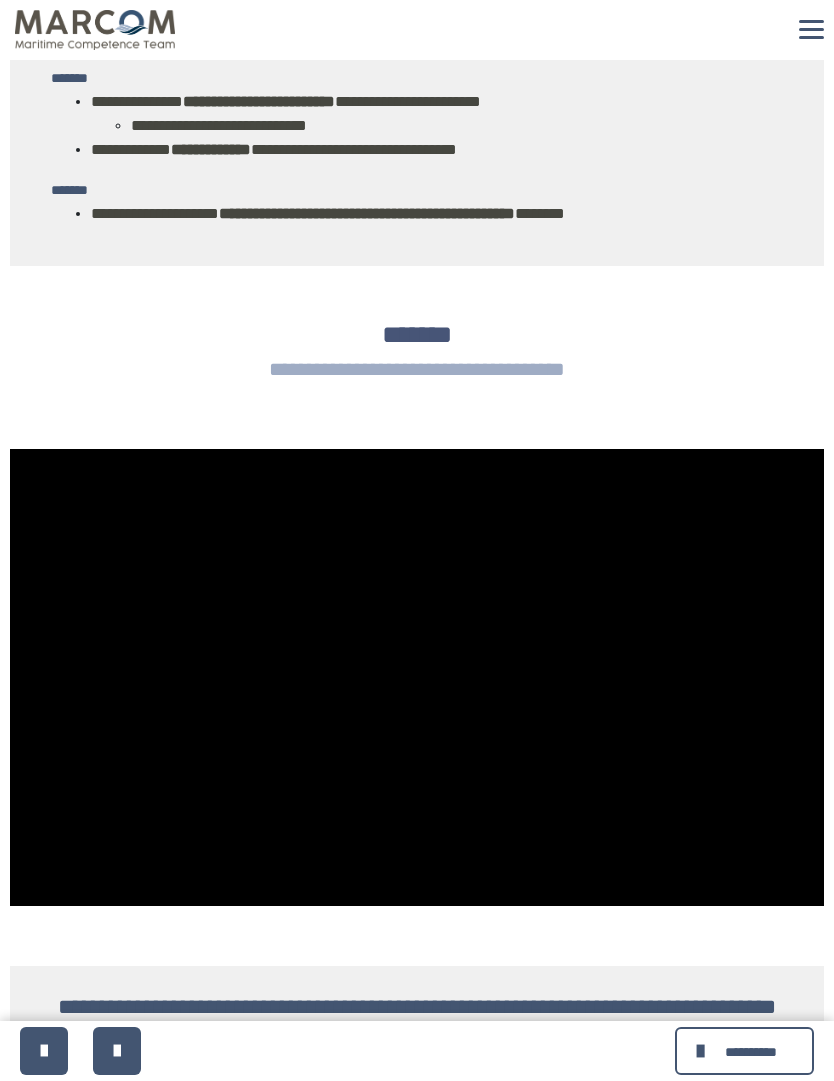 click at bounding box center (417, 678) 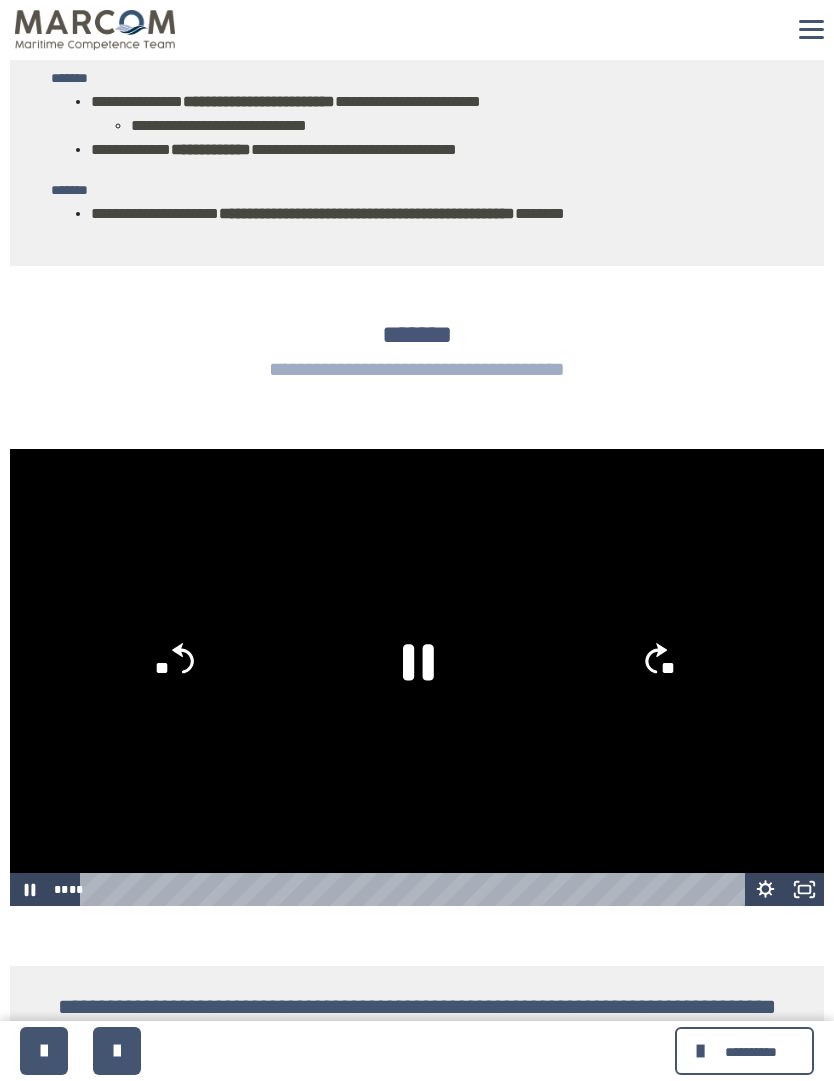 click 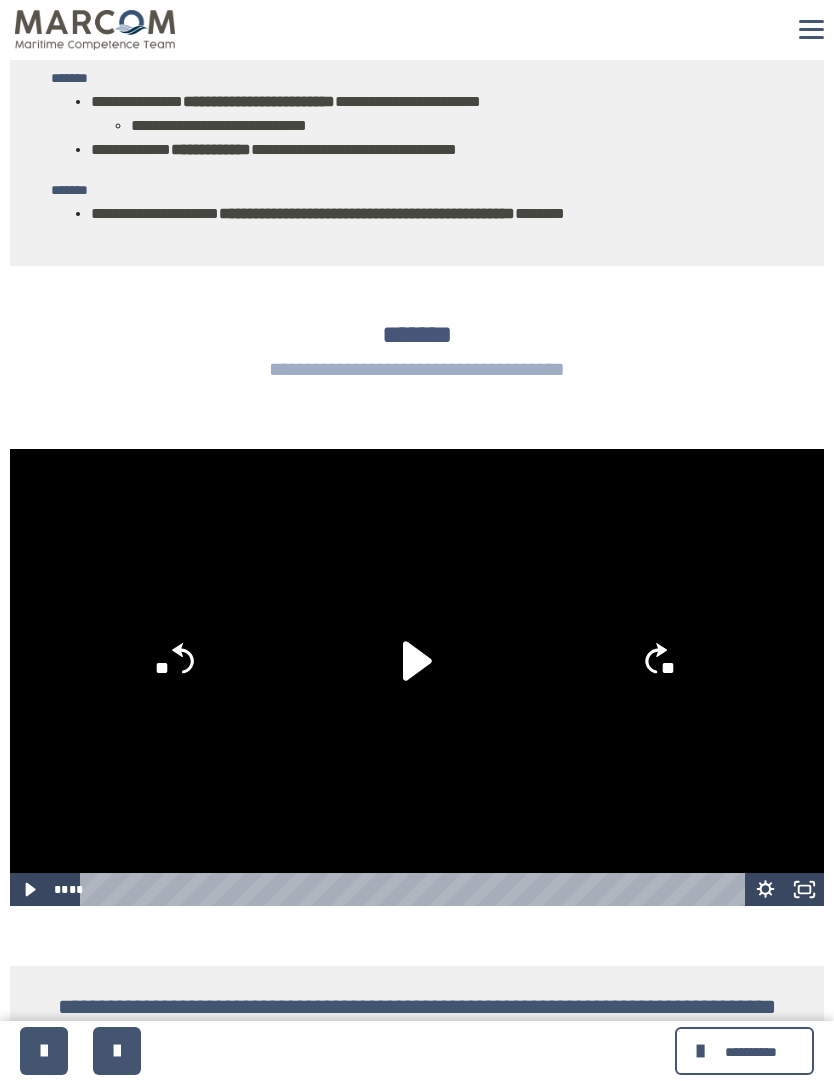 click 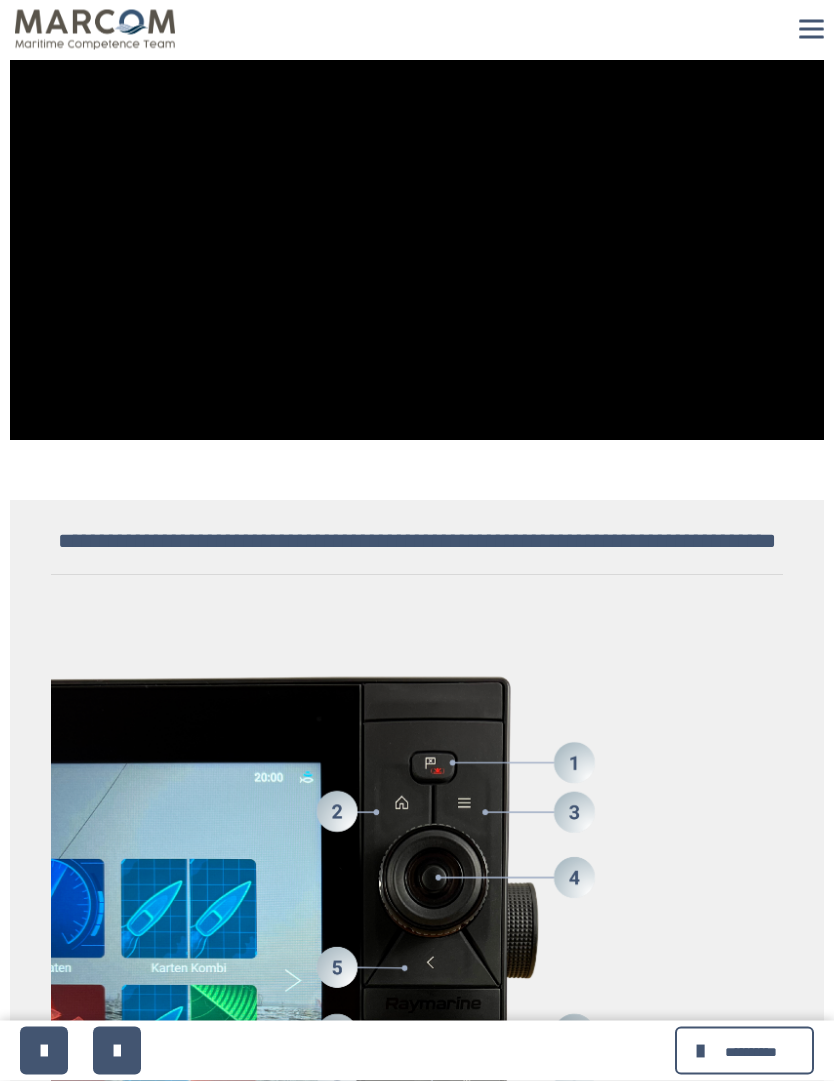 scroll, scrollTop: 896, scrollLeft: 0, axis: vertical 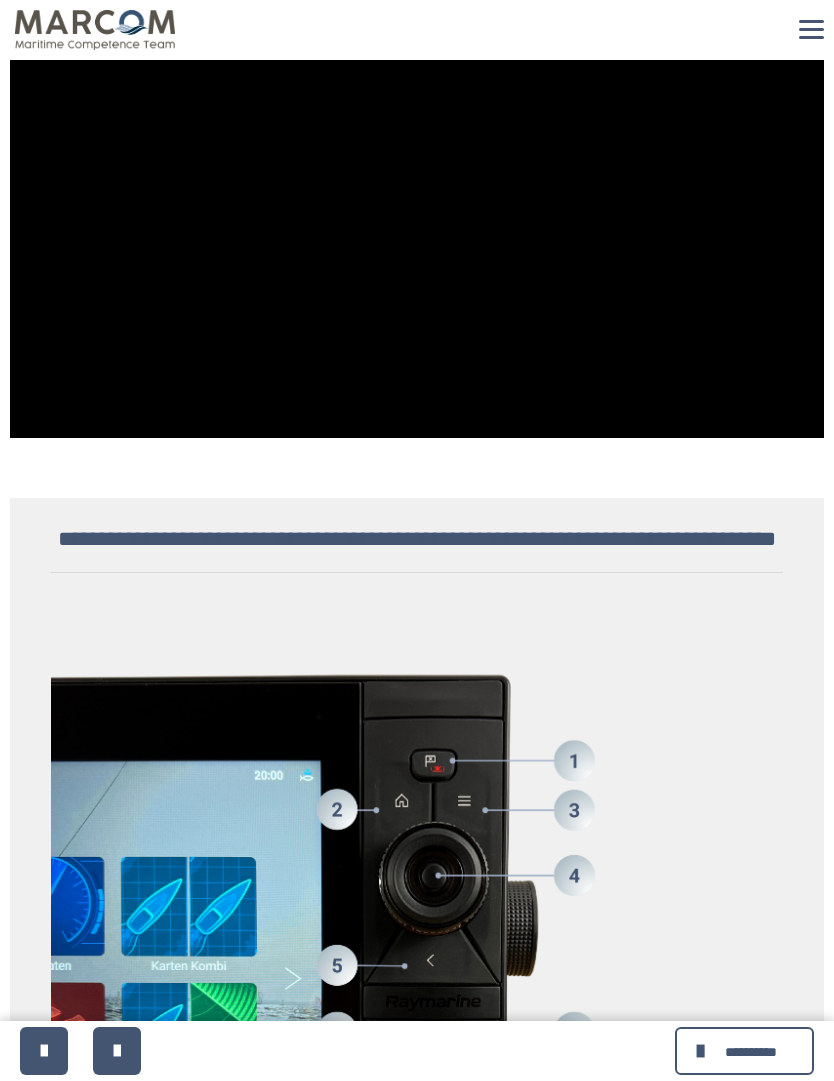 click at bounding box center [417, 210] 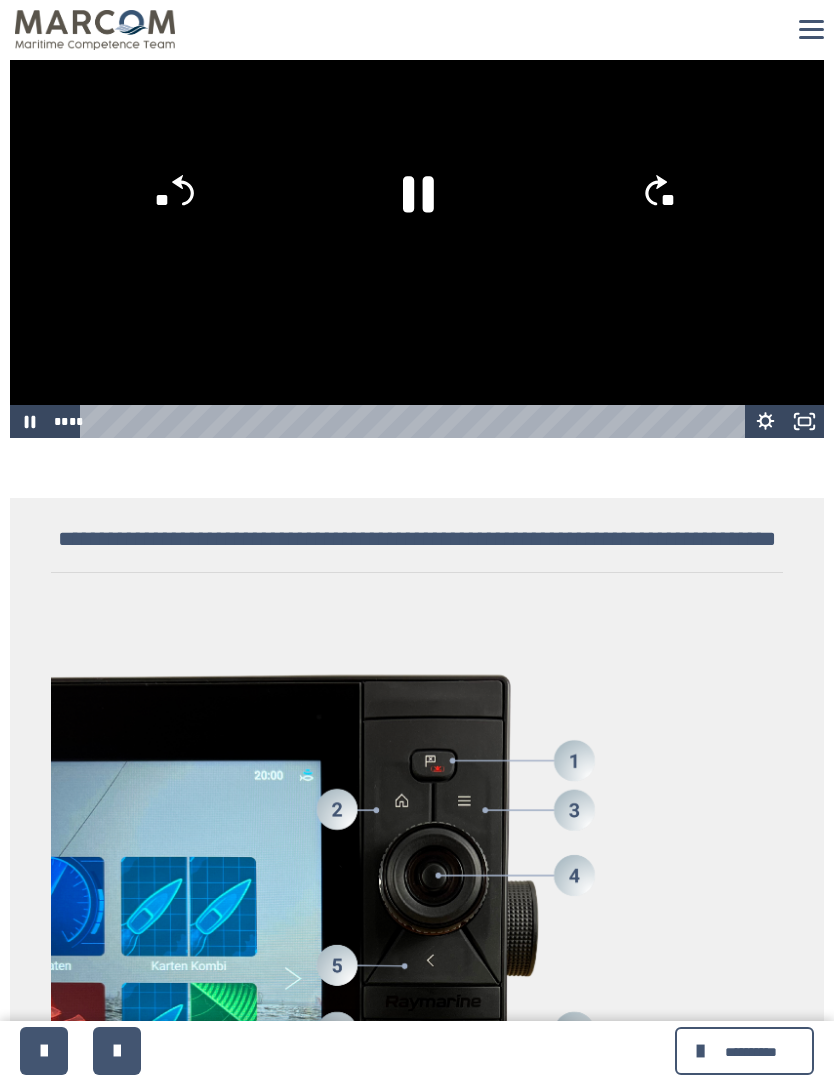 click 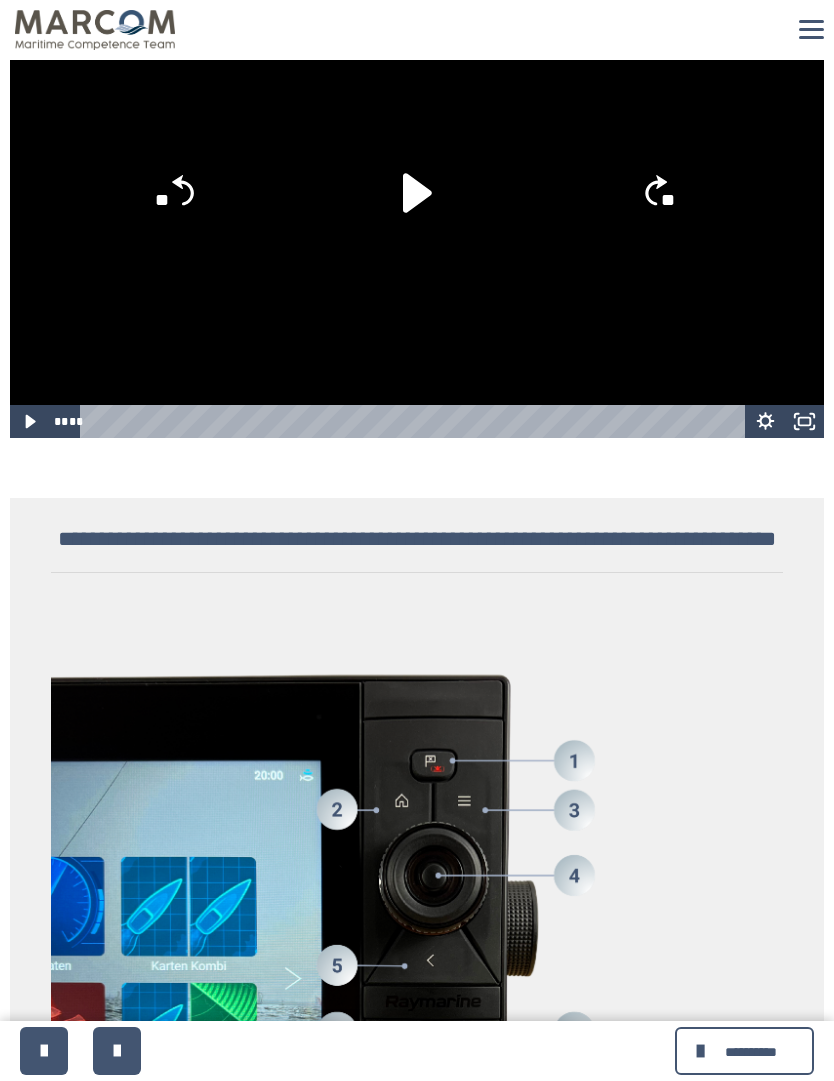 click 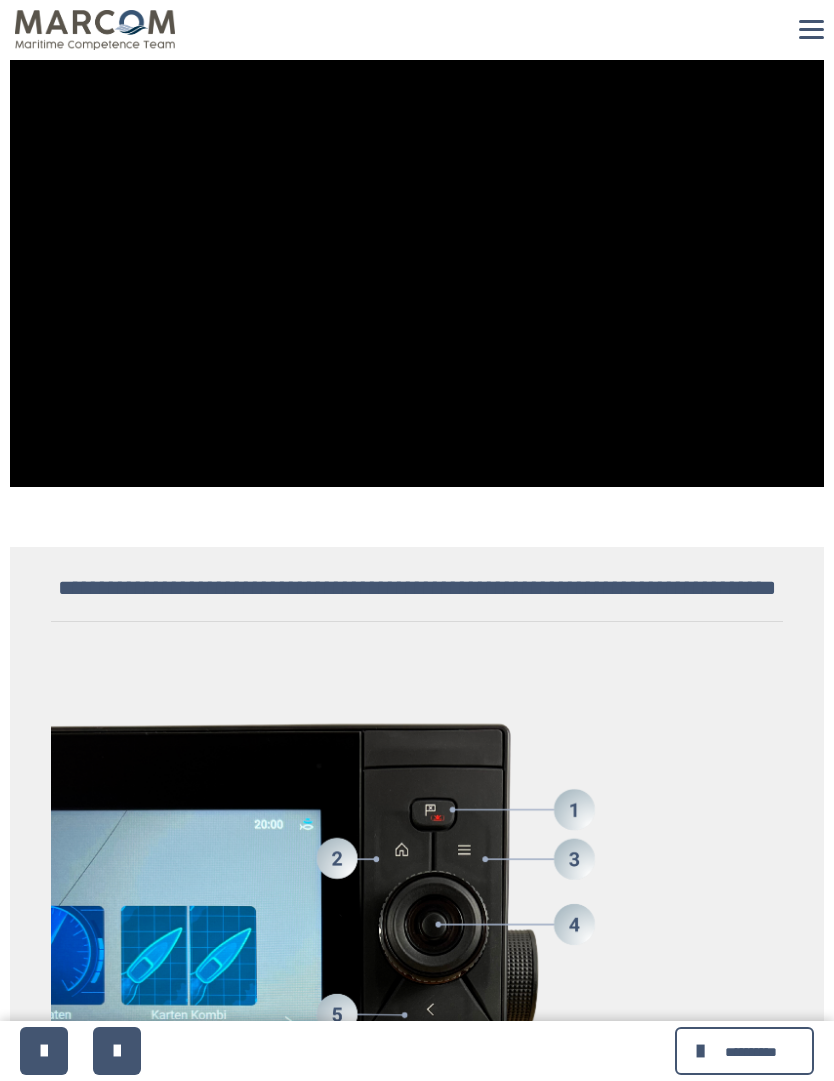 scroll, scrollTop: 797, scrollLeft: 0, axis: vertical 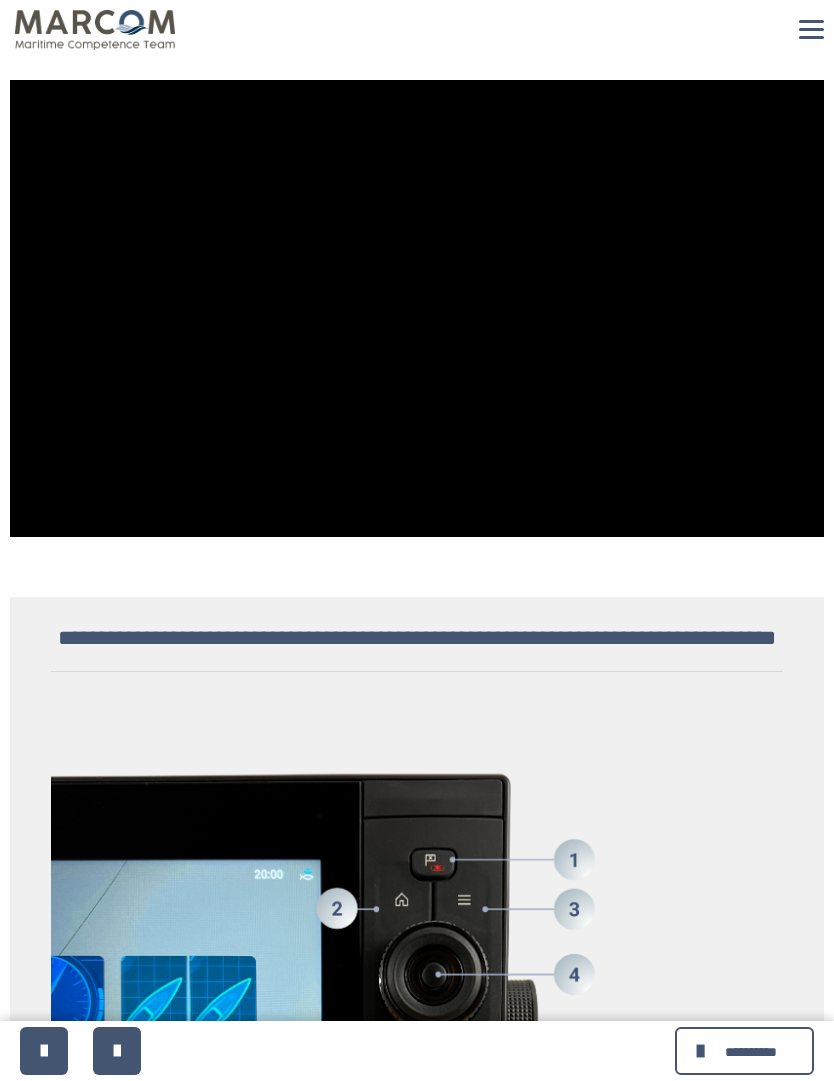 click at bounding box center (417, 309) 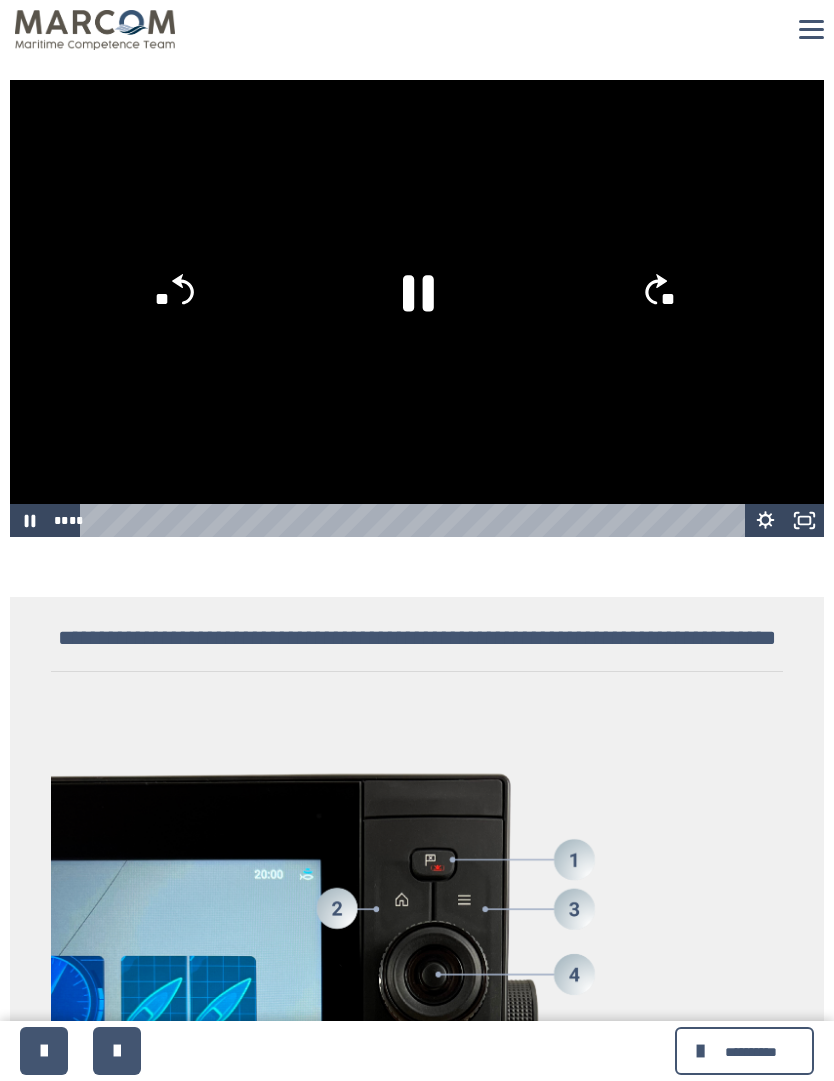 click 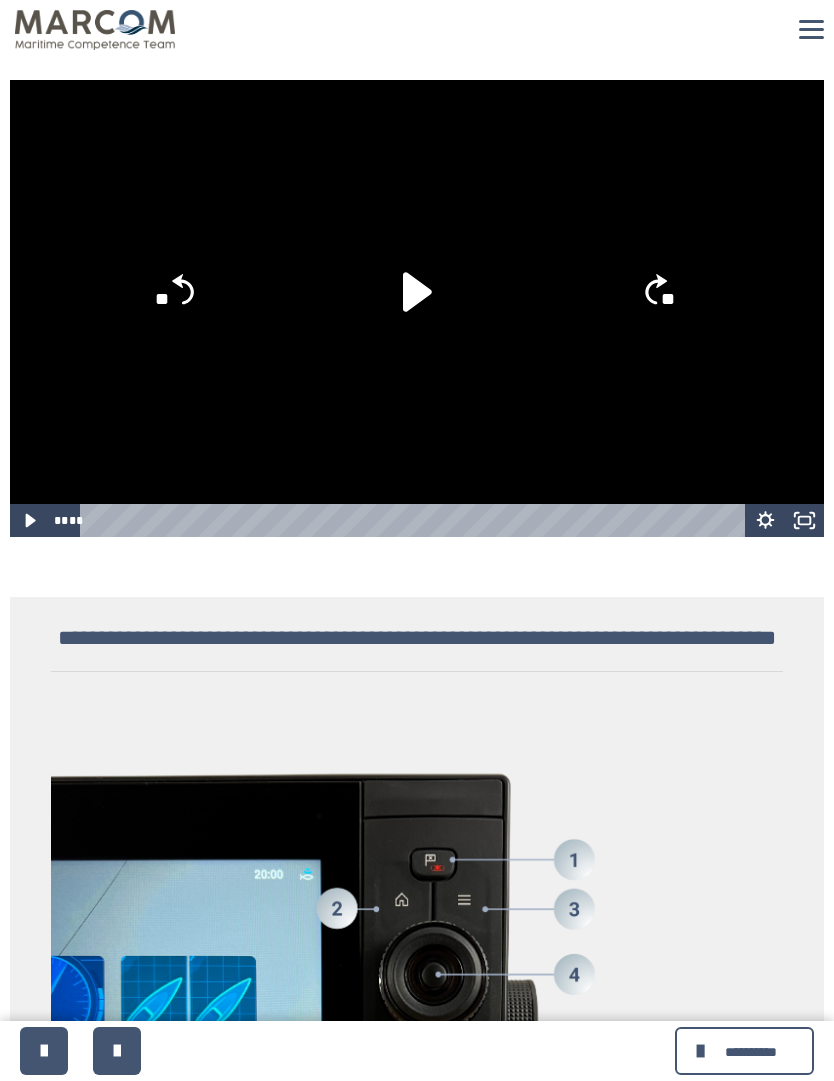 click 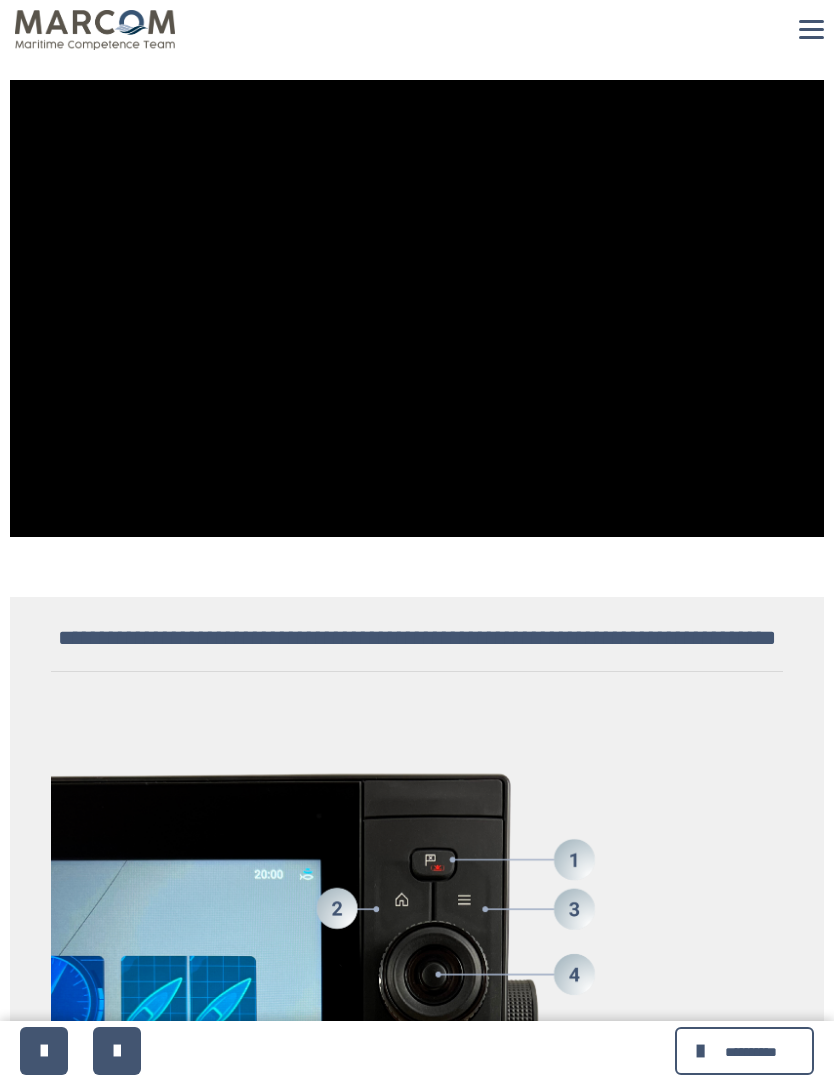 click on "**********" at bounding box center [417, 3077] 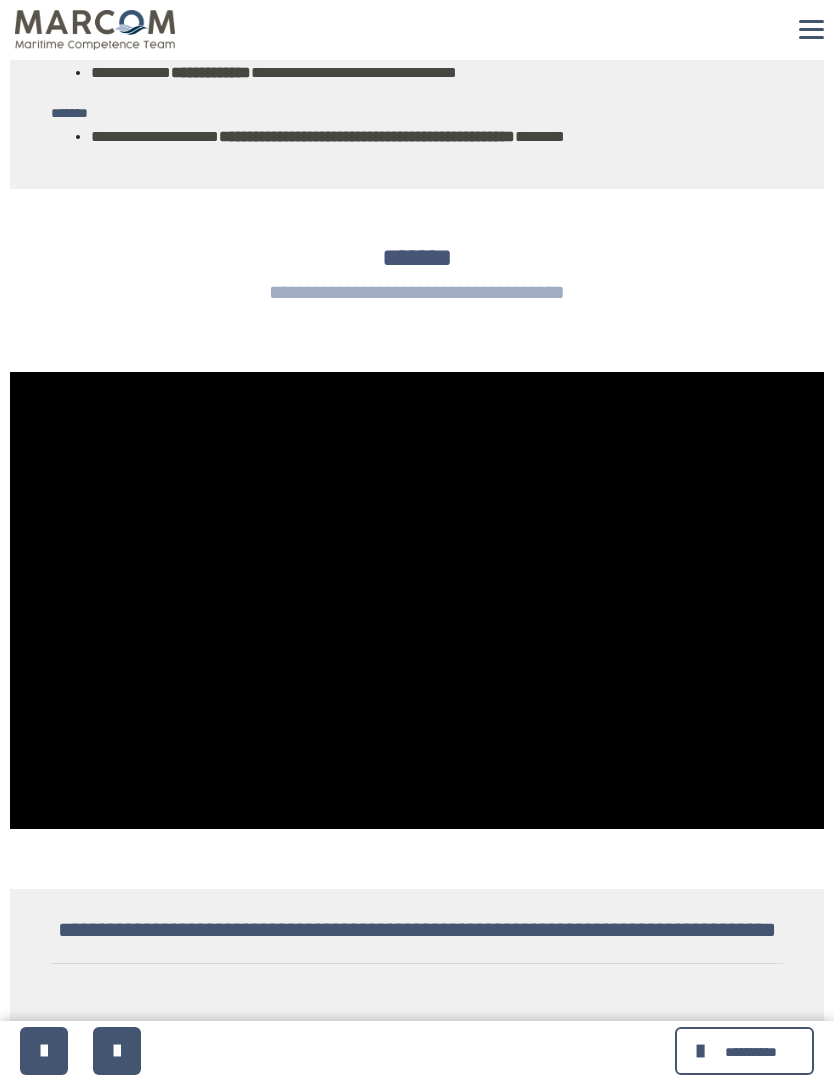 scroll, scrollTop: 504, scrollLeft: 0, axis: vertical 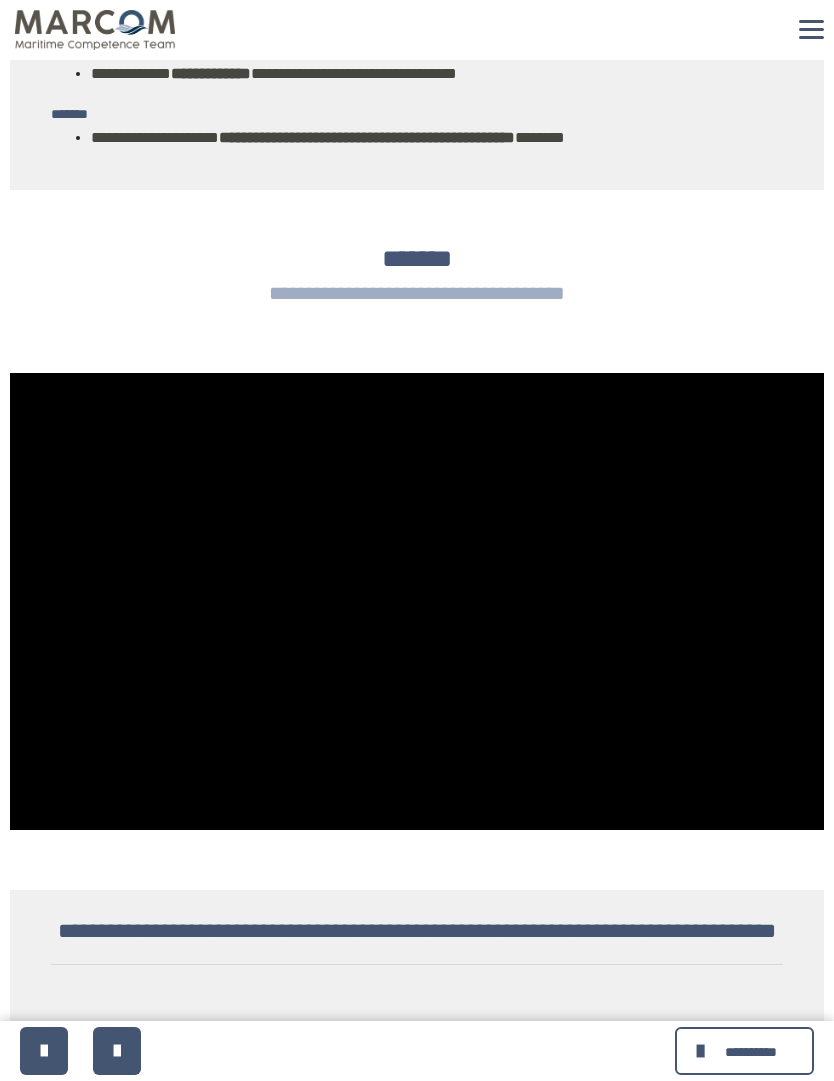 click at bounding box center (44, 1051) 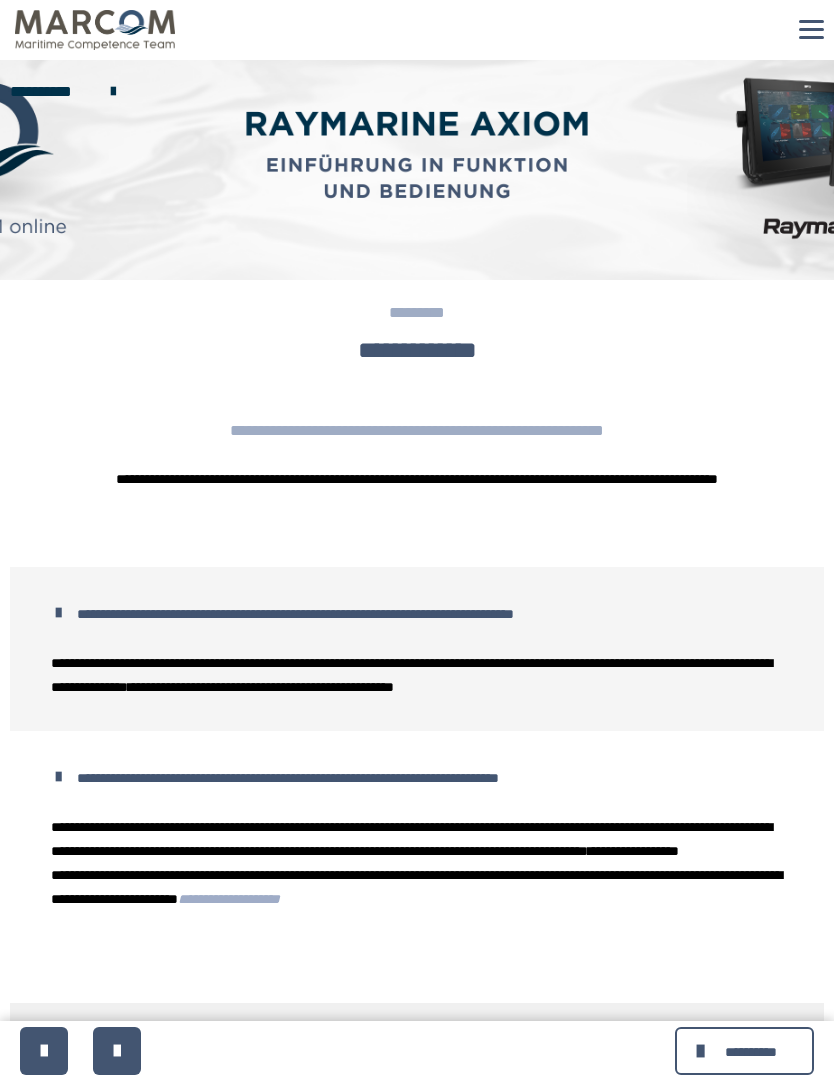 click at bounding box center (703, 1051) 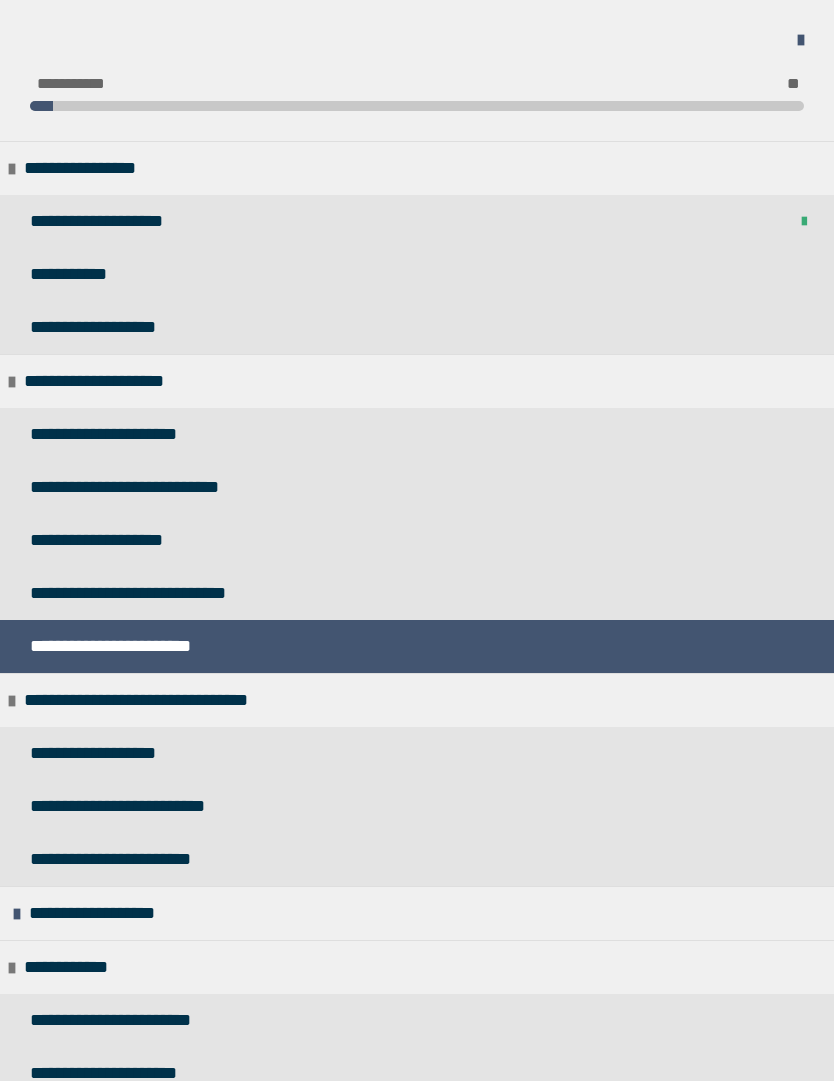 scroll, scrollTop: 0, scrollLeft: 0, axis: both 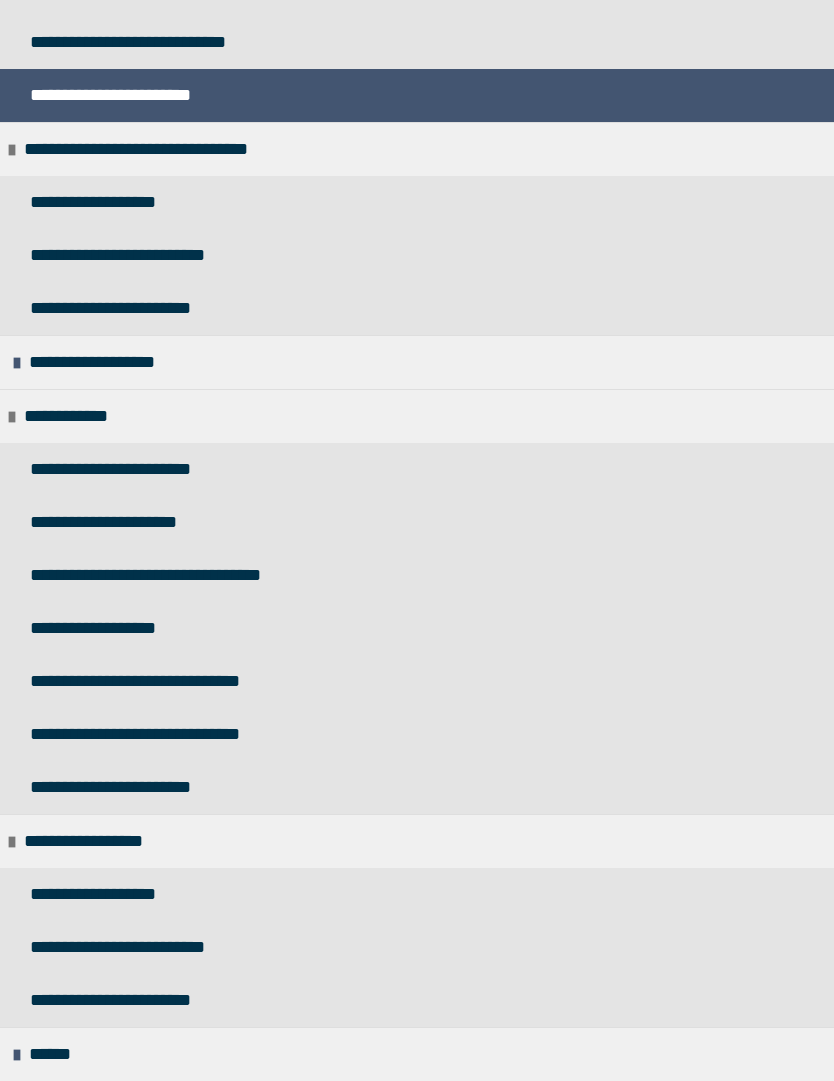 click on "**********" at bounding box center [176, 734] 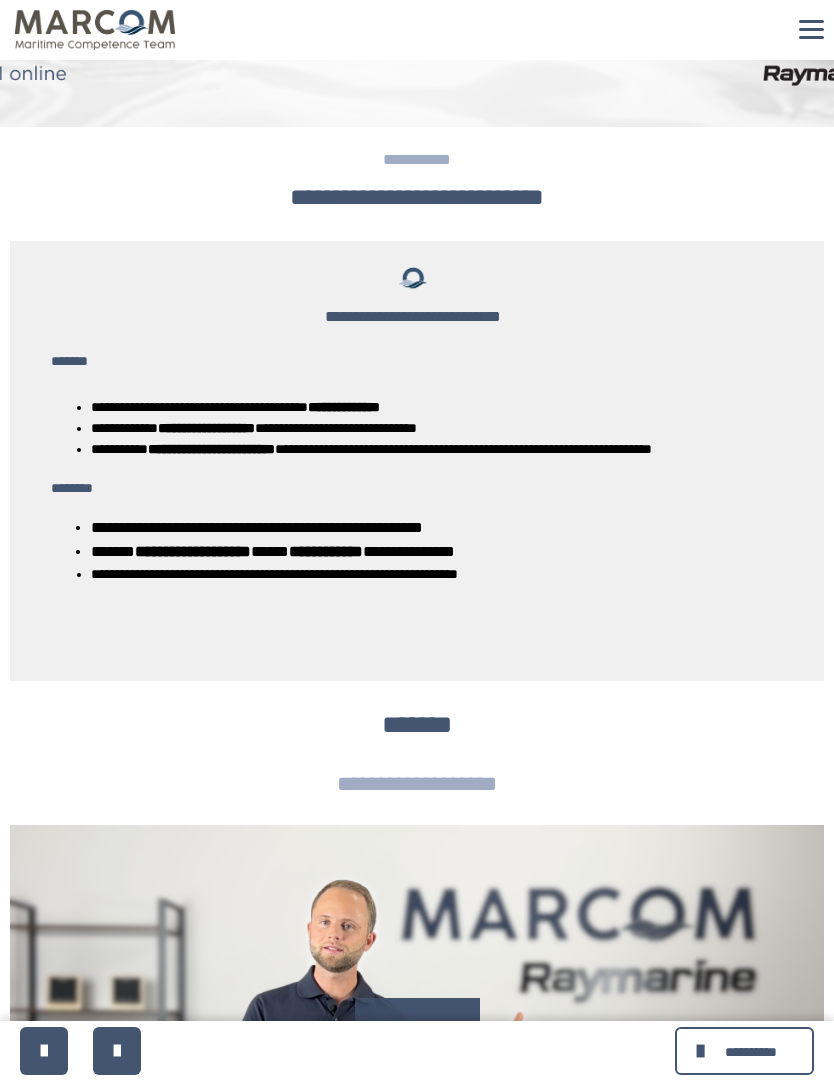 scroll, scrollTop: 150, scrollLeft: 0, axis: vertical 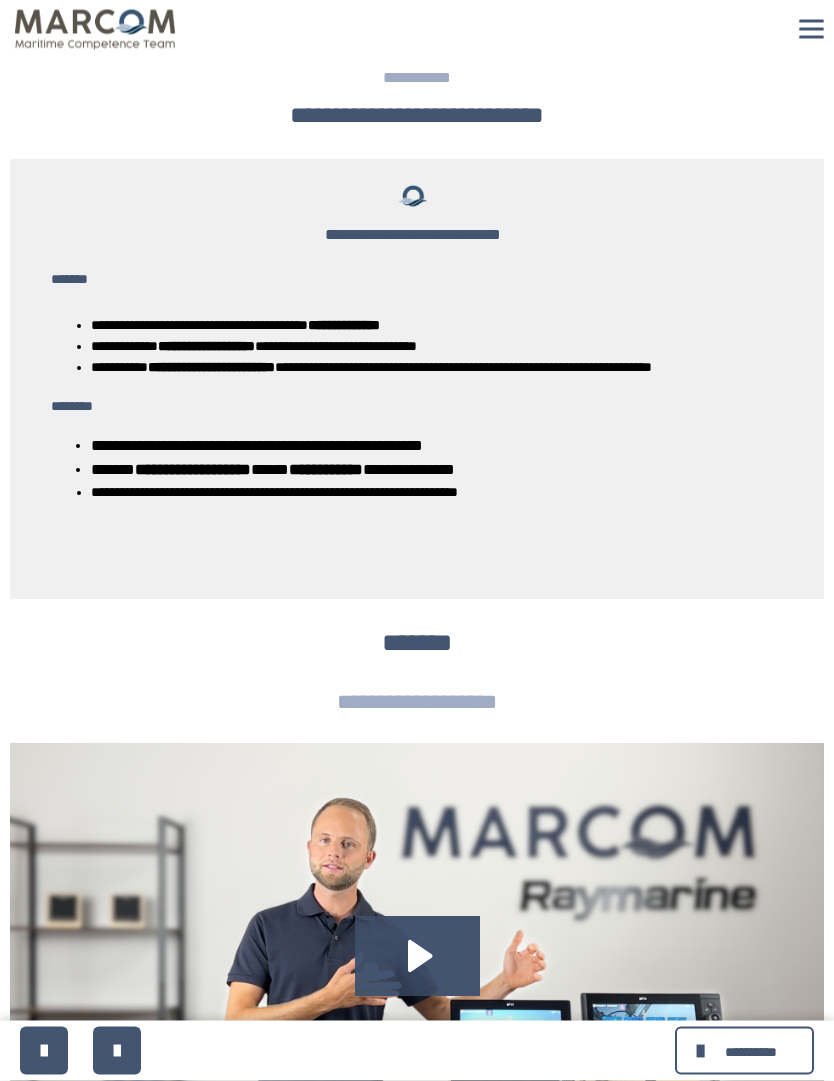 click 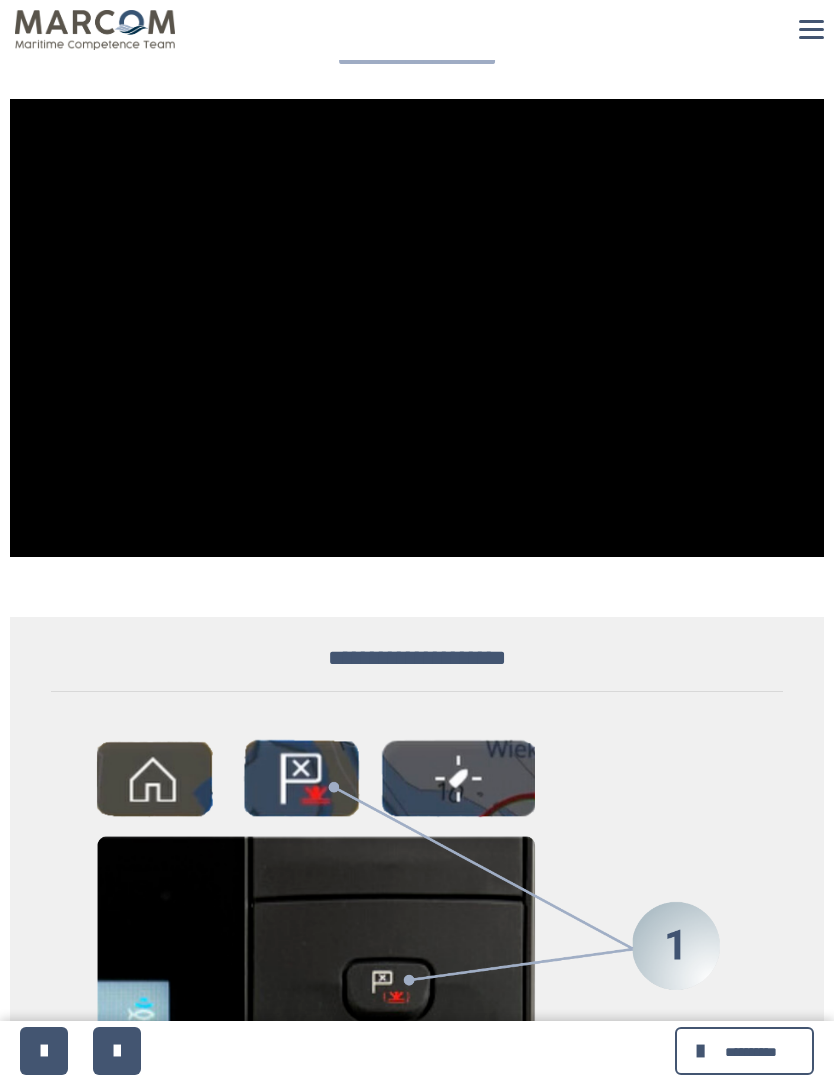 scroll, scrollTop: 874, scrollLeft: 0, axis: vertical 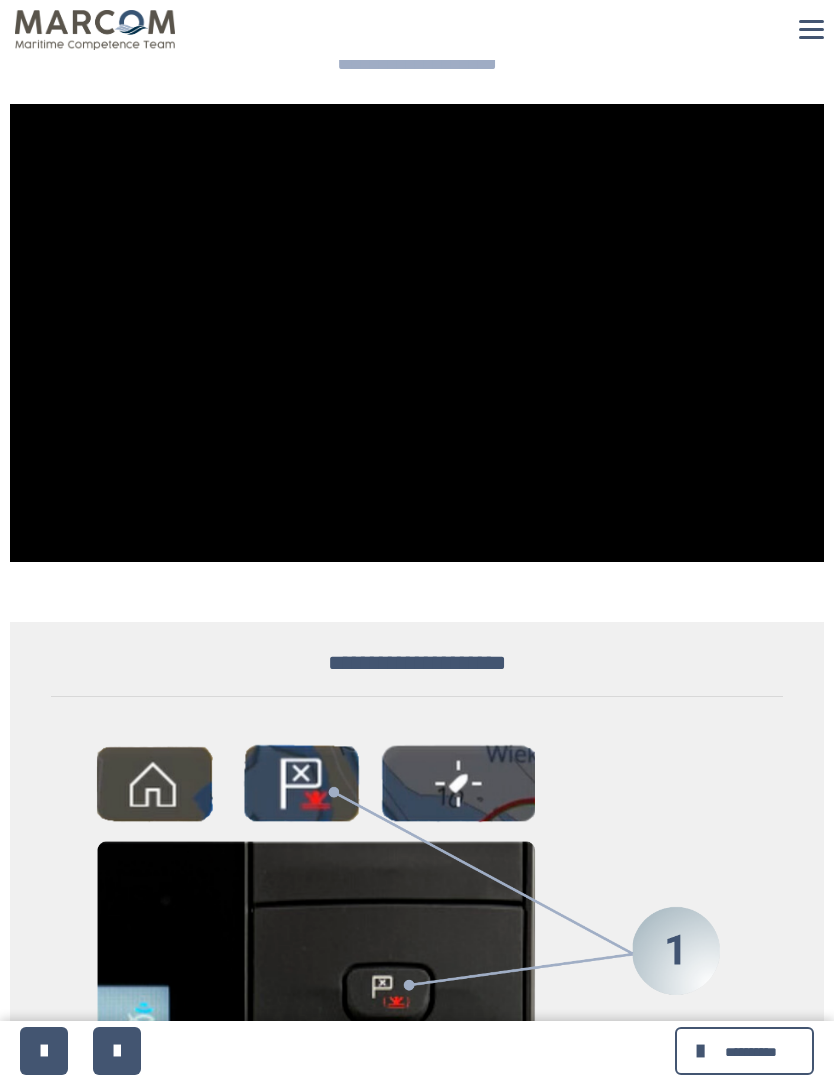 click at bounding box center [417, 333] 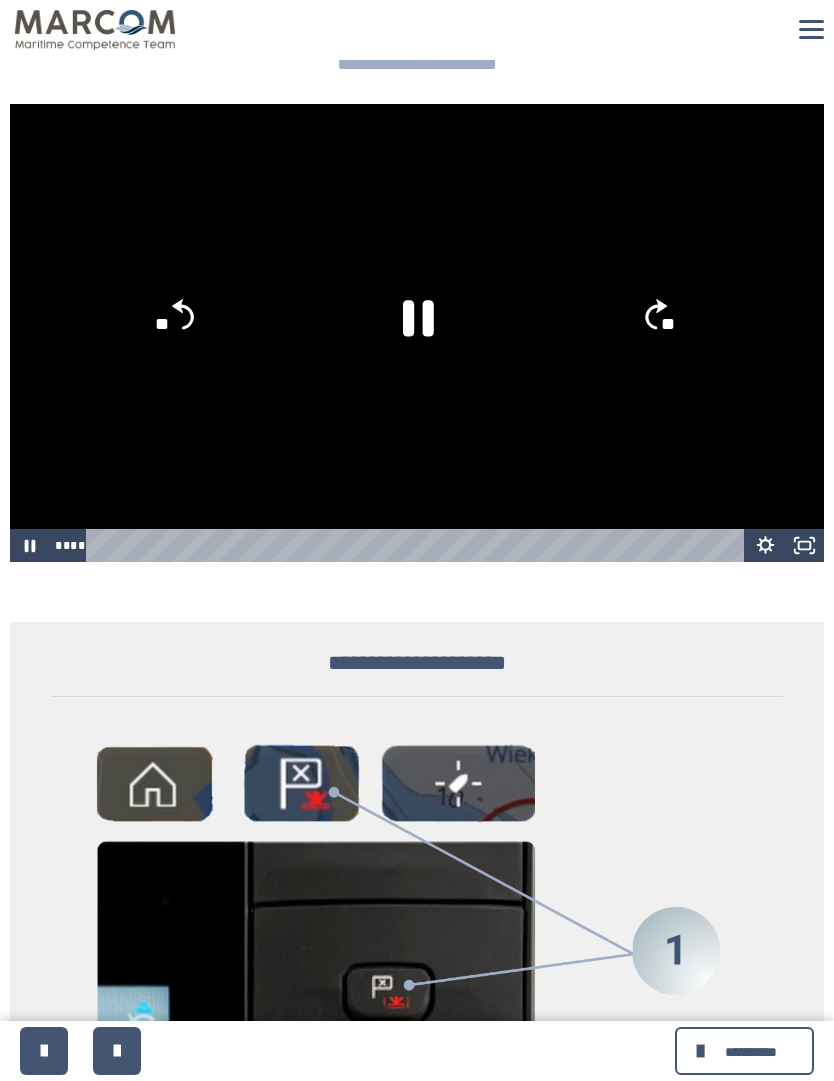 click 